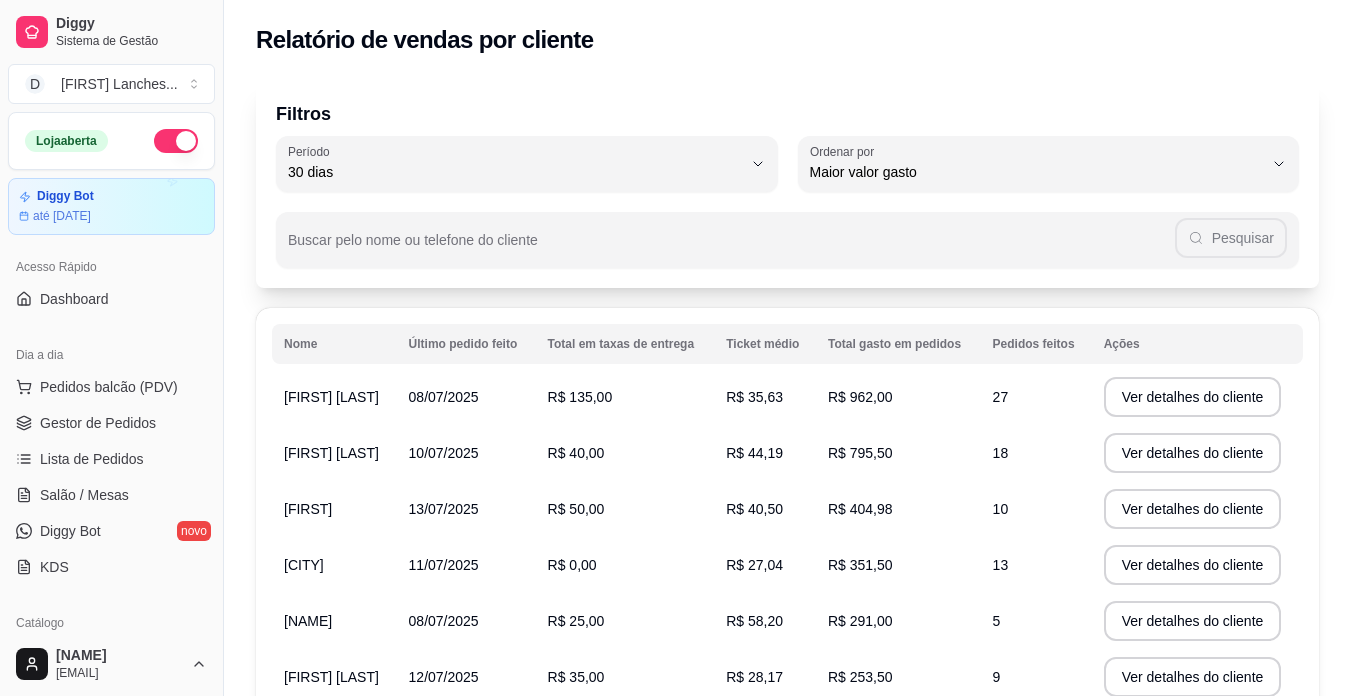 select on "30" 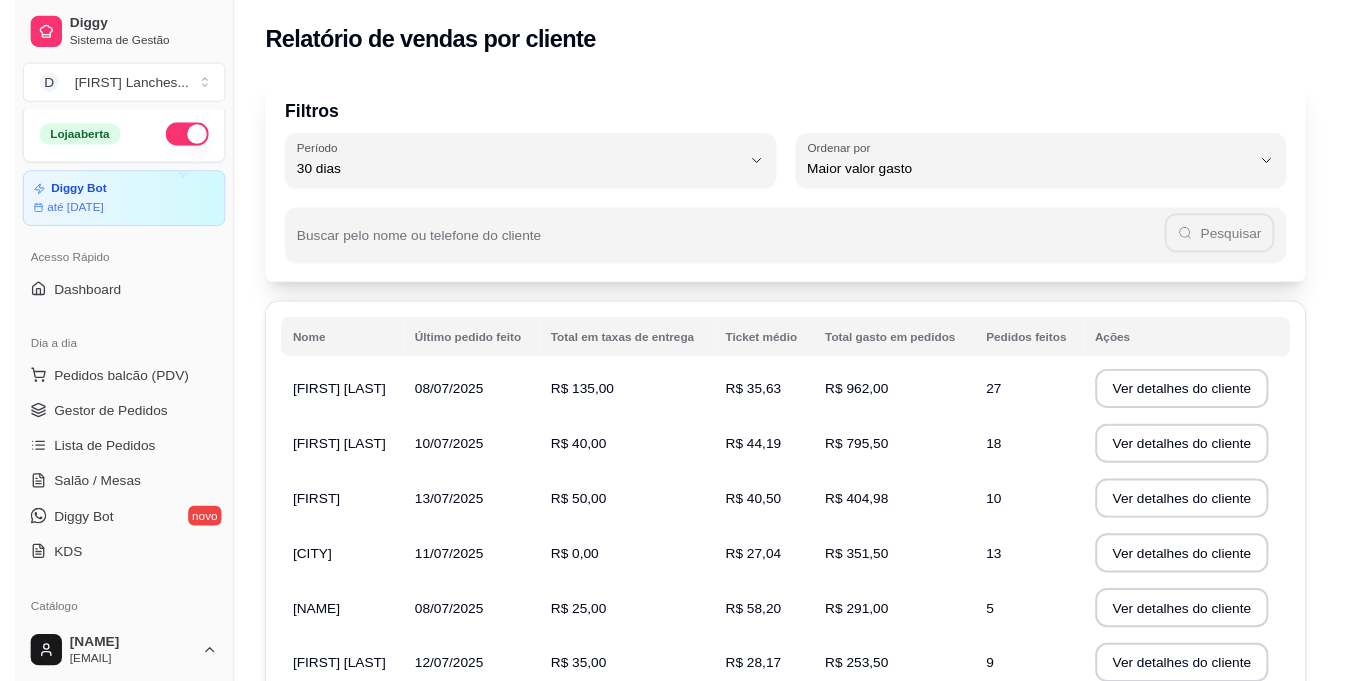 scroll, scrollTop: 0, scrollLeft: 0, axis: both 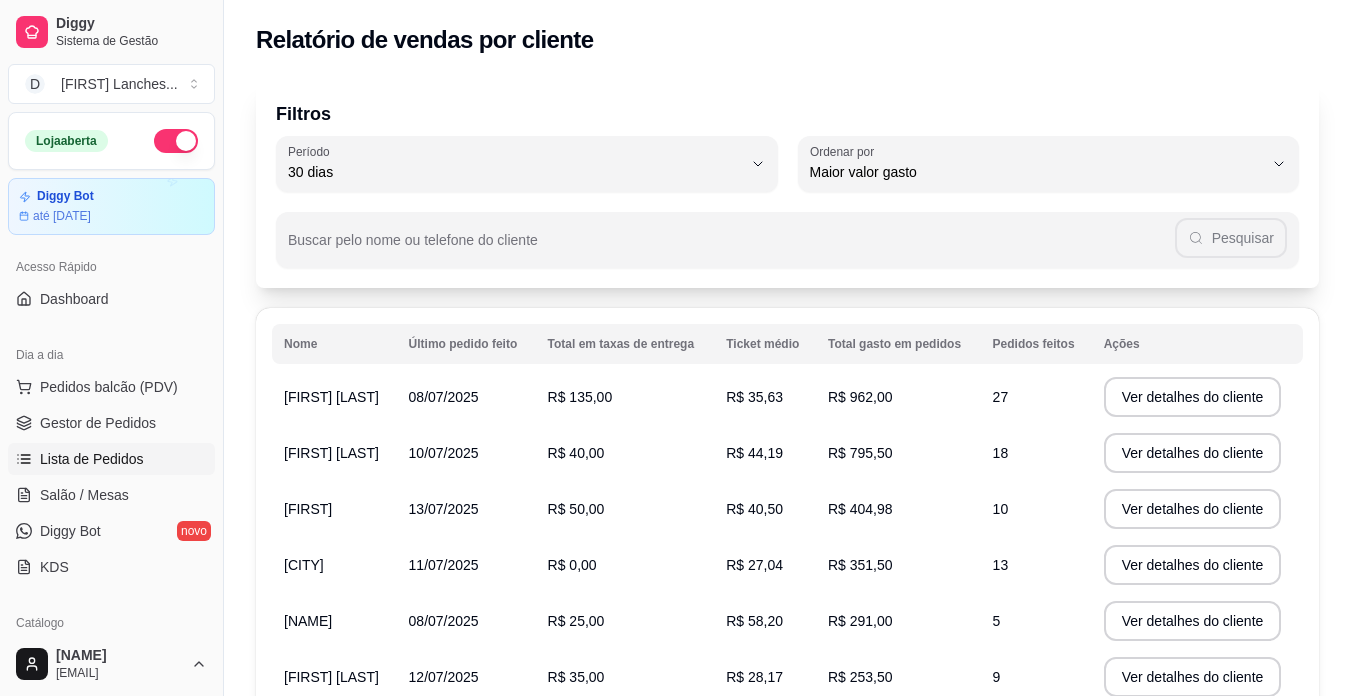click on "Lista de Pedidos" at bounding box center [92, 459] 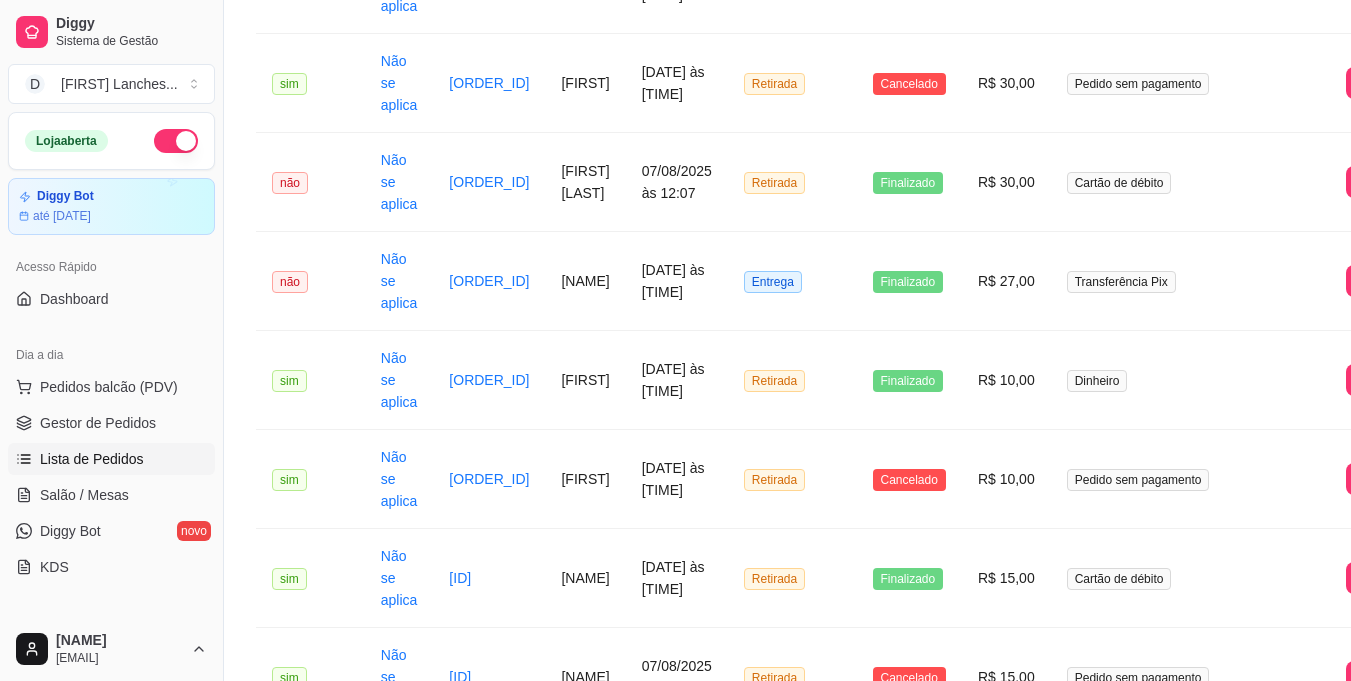scroll, scrollTop: 2691, scrollLeft: 0, axis: vertical 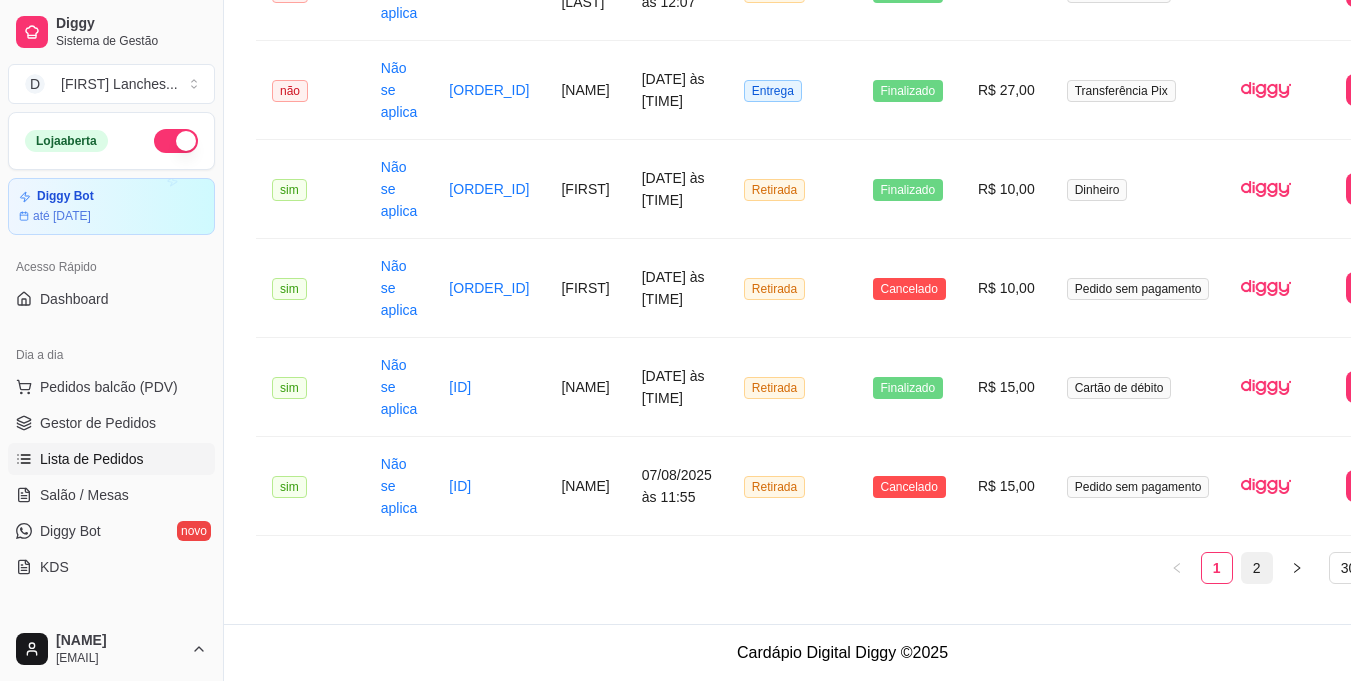 click on "2" at bounding box center [1257, 568] 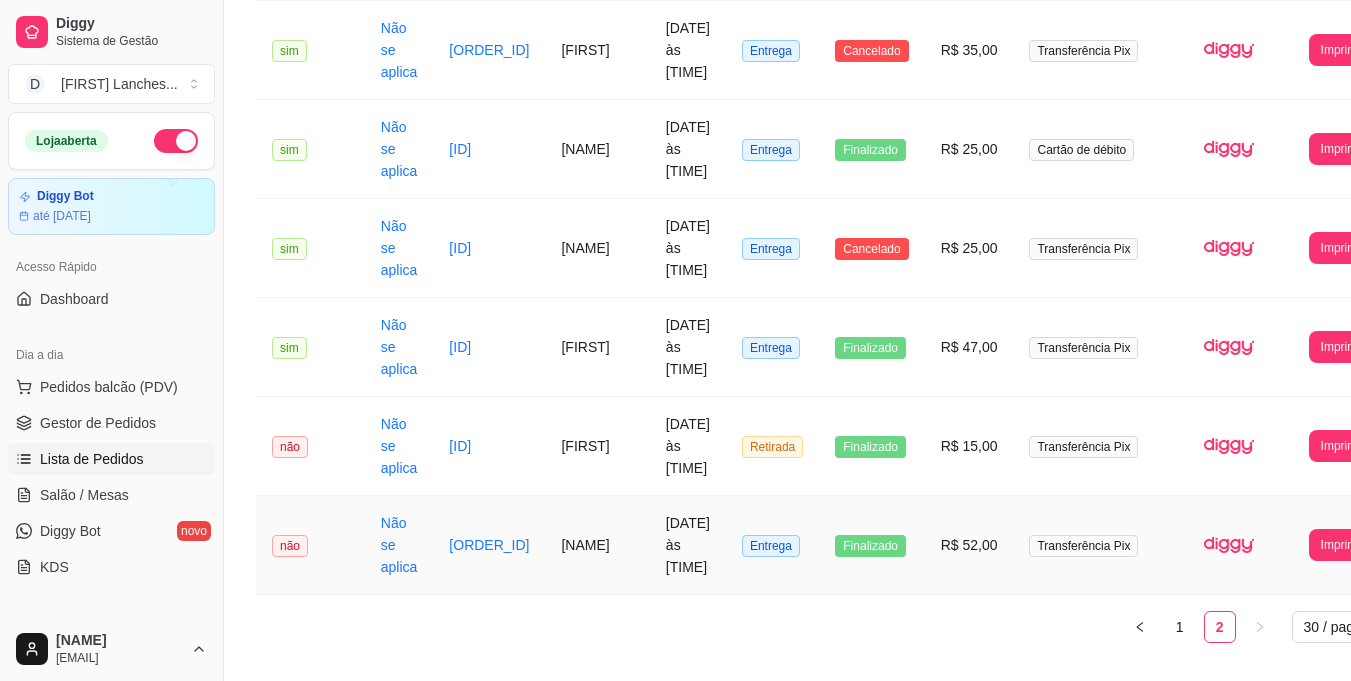 scroll, scrollTop: 2592, scrollLeft: 0, axis: vertical 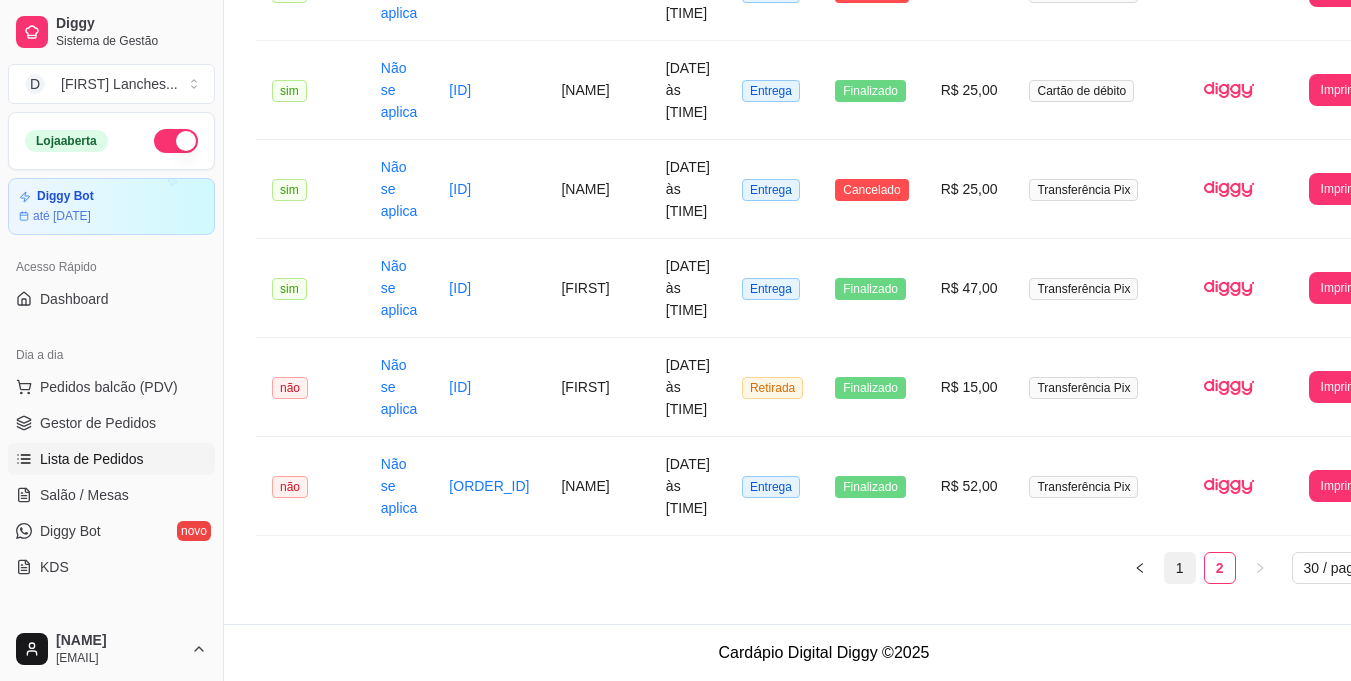 click on "1" at bounding box center (1180, 568) 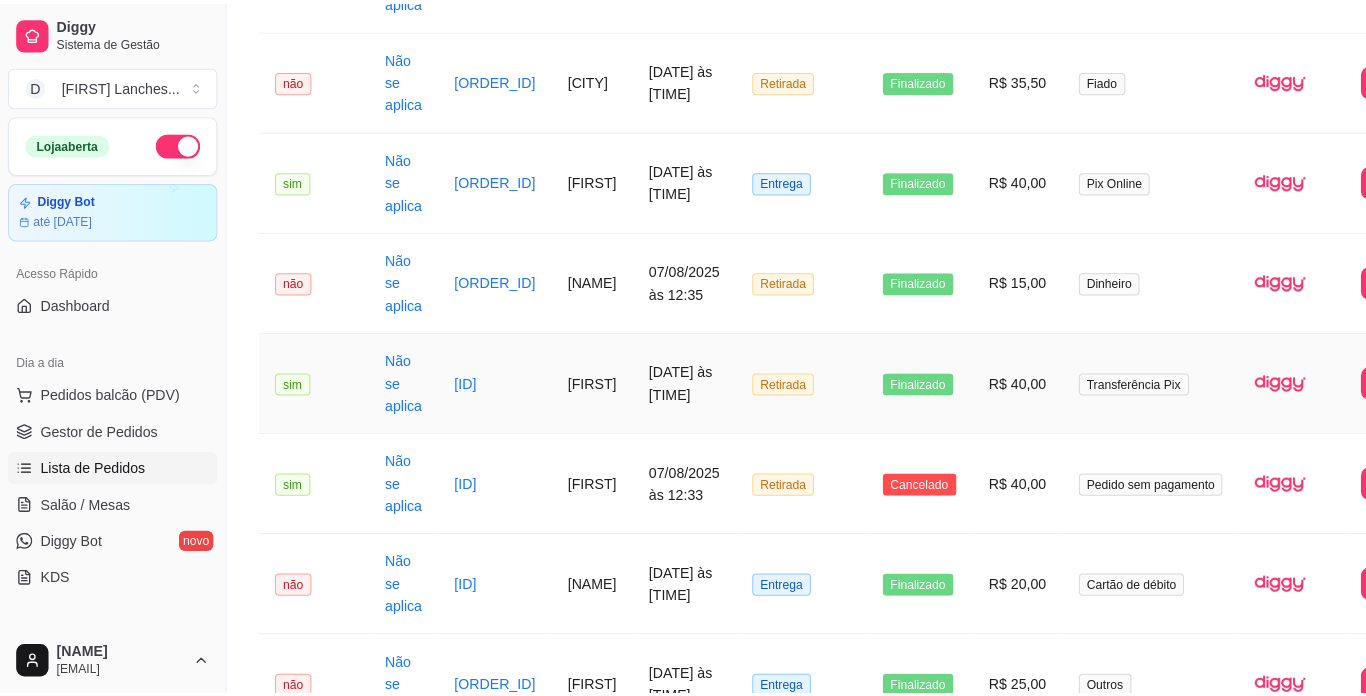 scroll, scrollTop: 991, scrollLeft: 0, axis: vertical 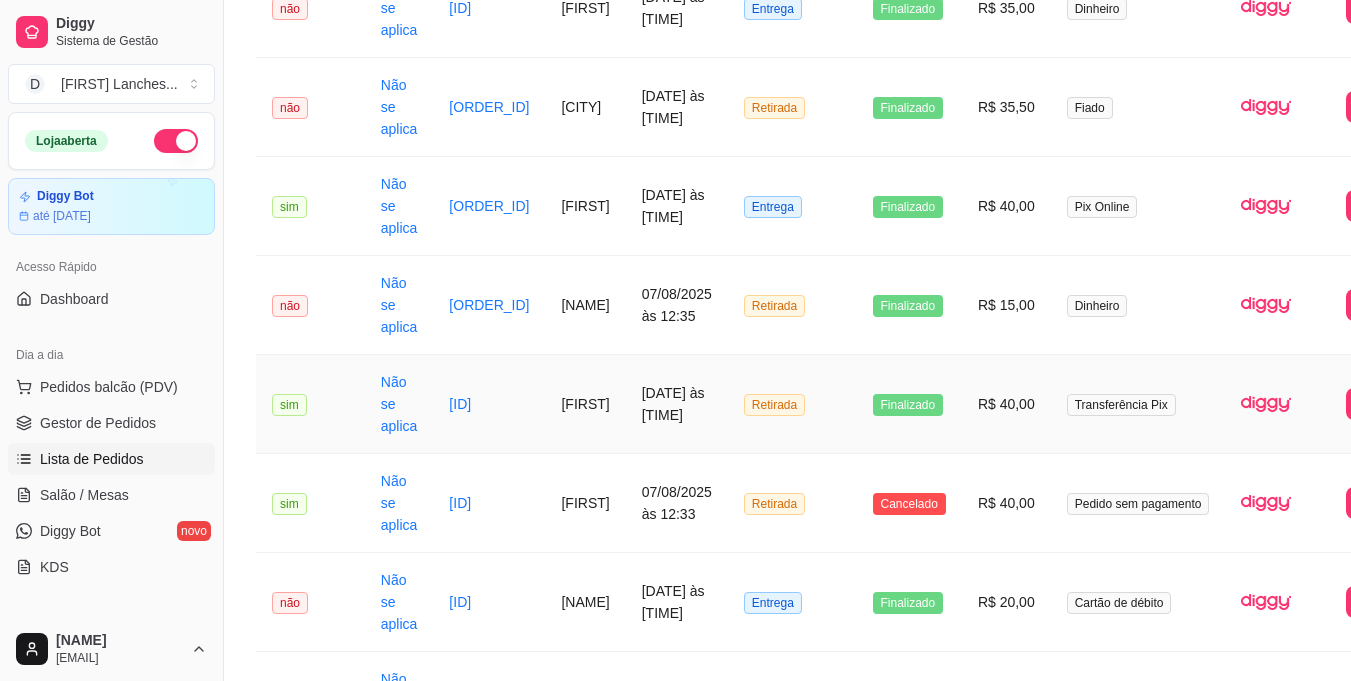 click on "R$ 40,00" at bounding box center [1006, 404] 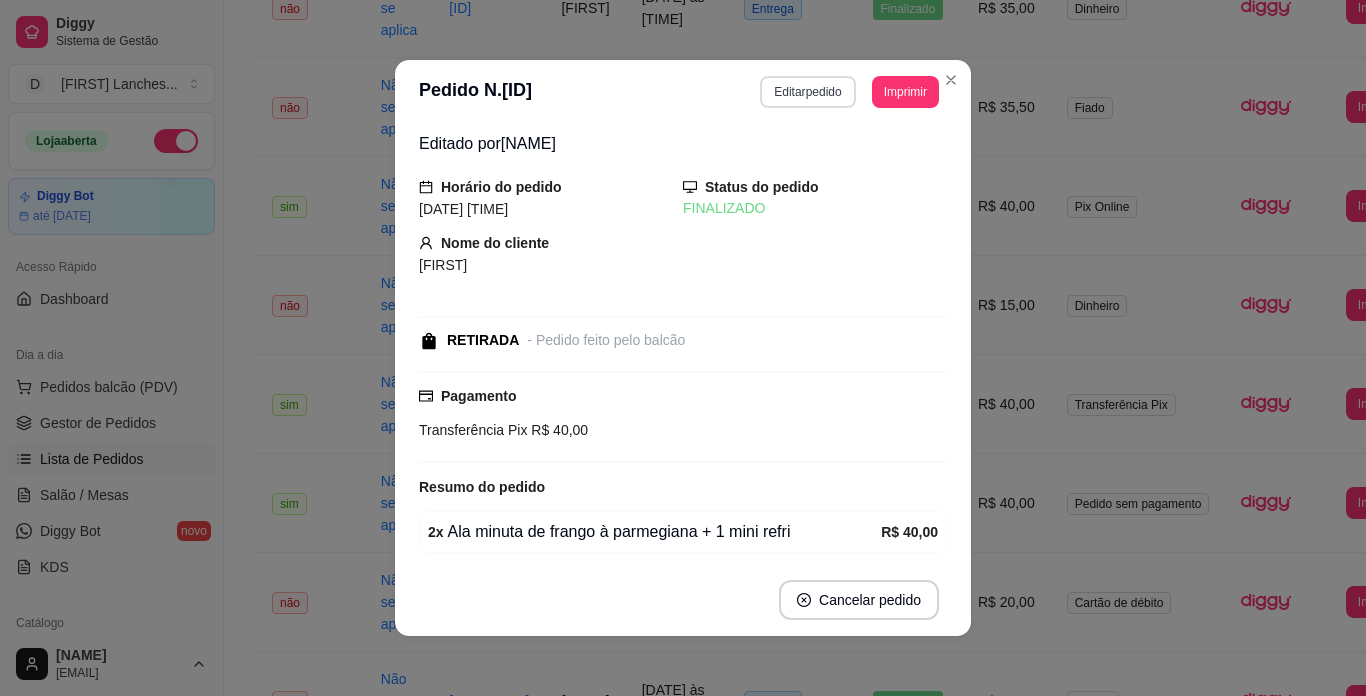 click on "Editar  pedido" at bounding box center (807, 92) 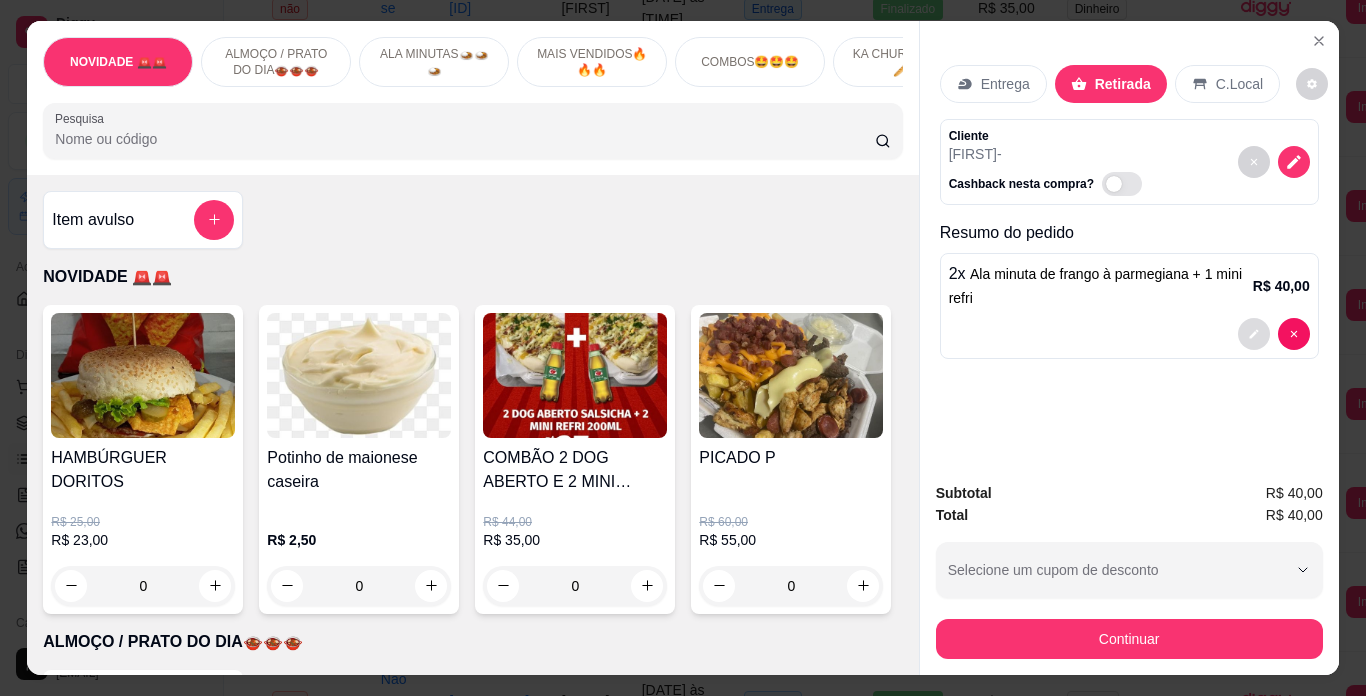 click at bounding box center [1254, 334] 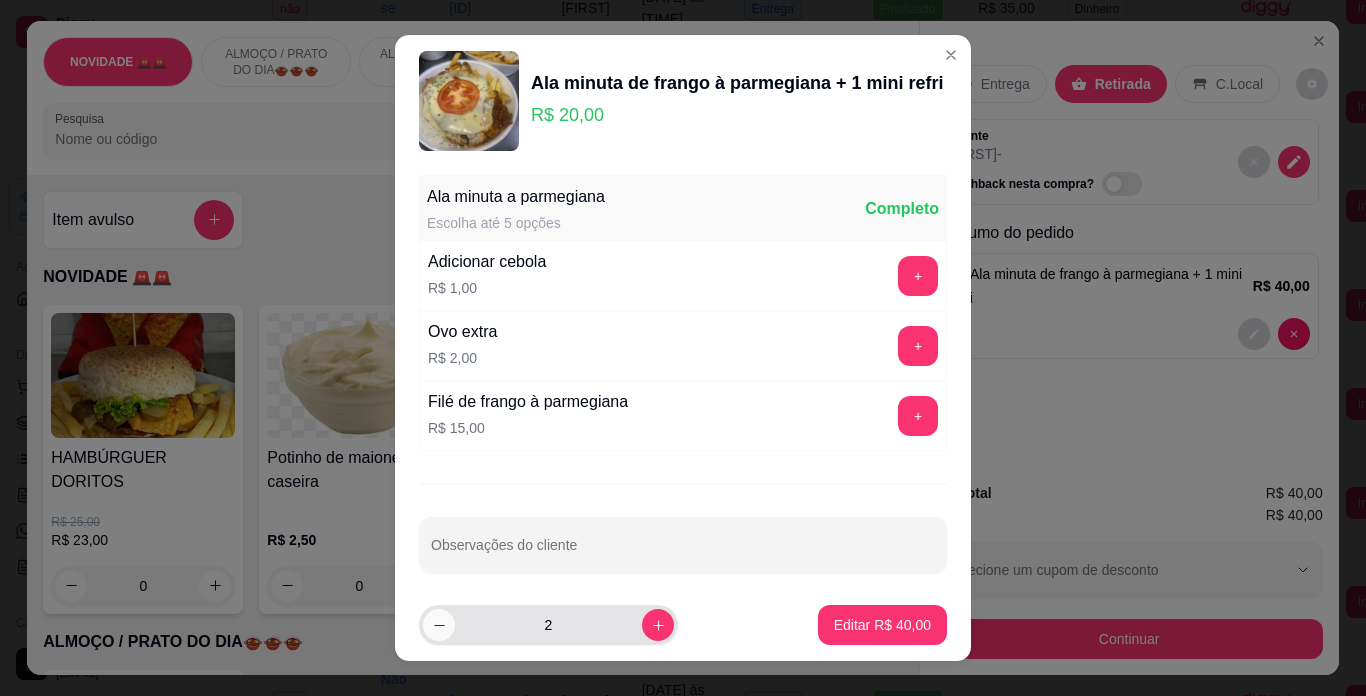 click 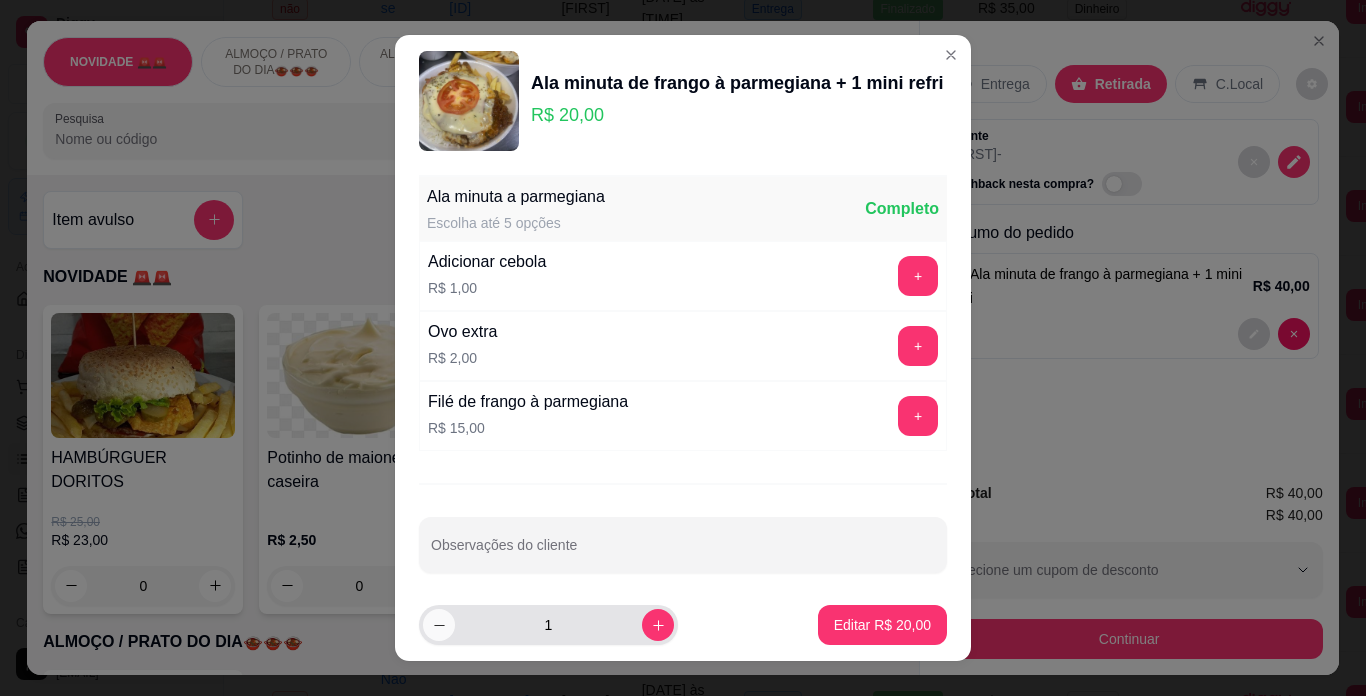 type on "1" 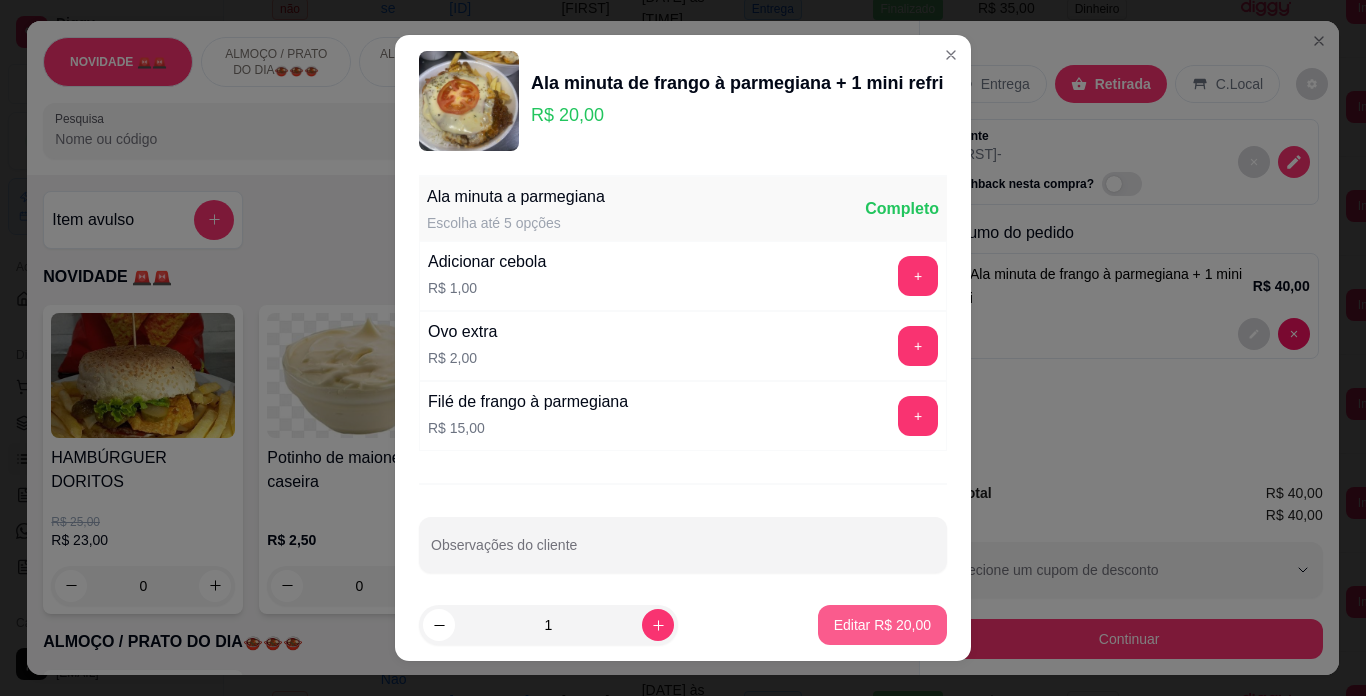 click on "Editar   R$ 20,00" at bounding box center (882, 625) 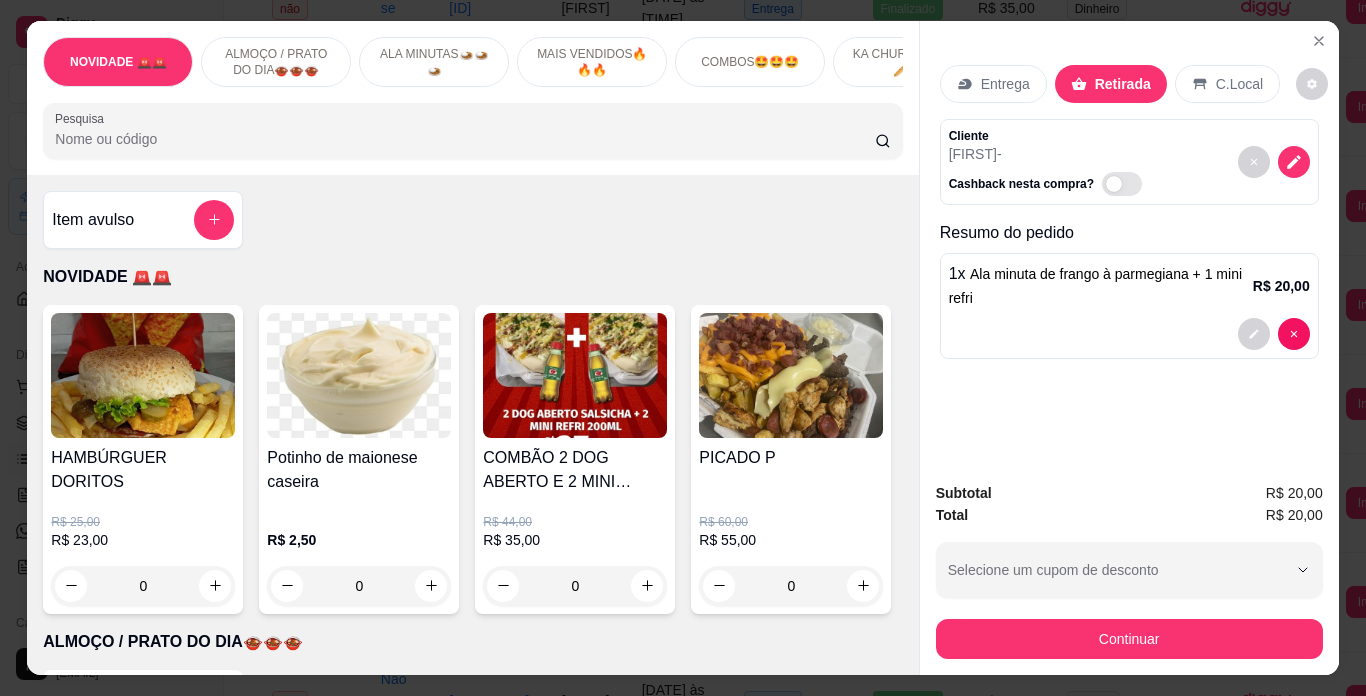 type on "1" 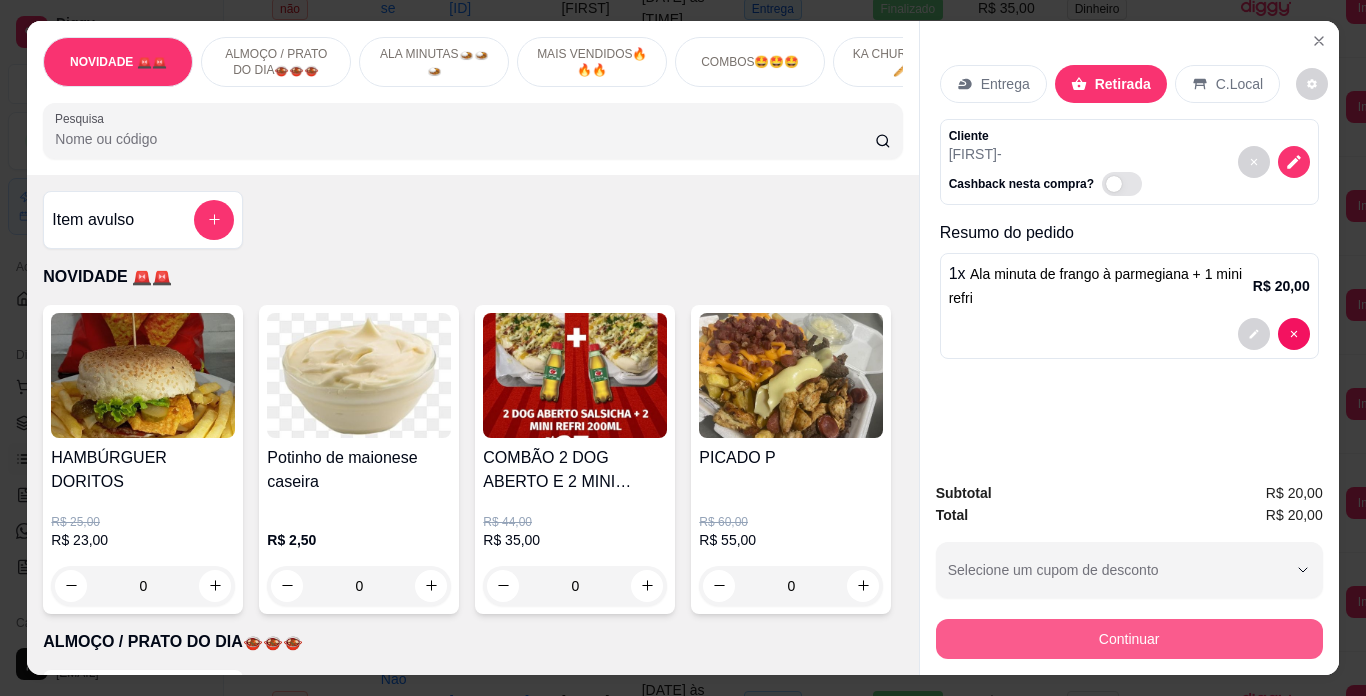 click on "Continuar" at bounding box center (1129, 639) 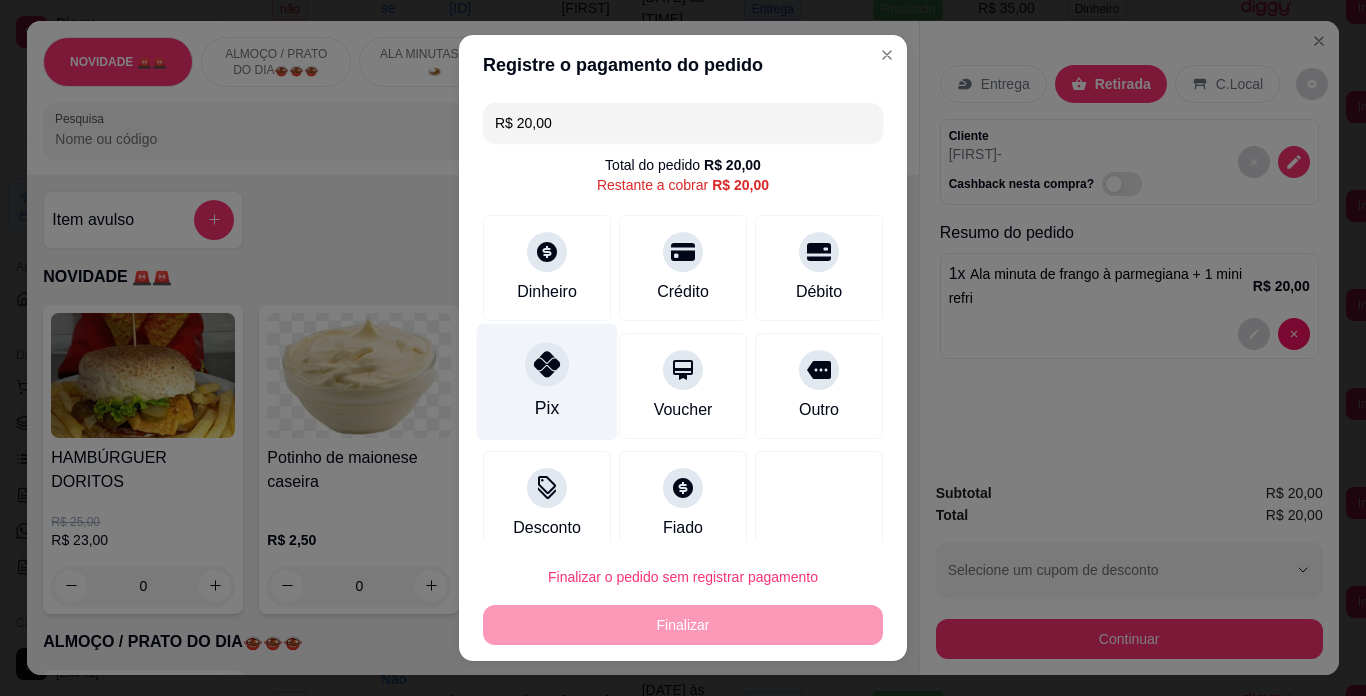 click 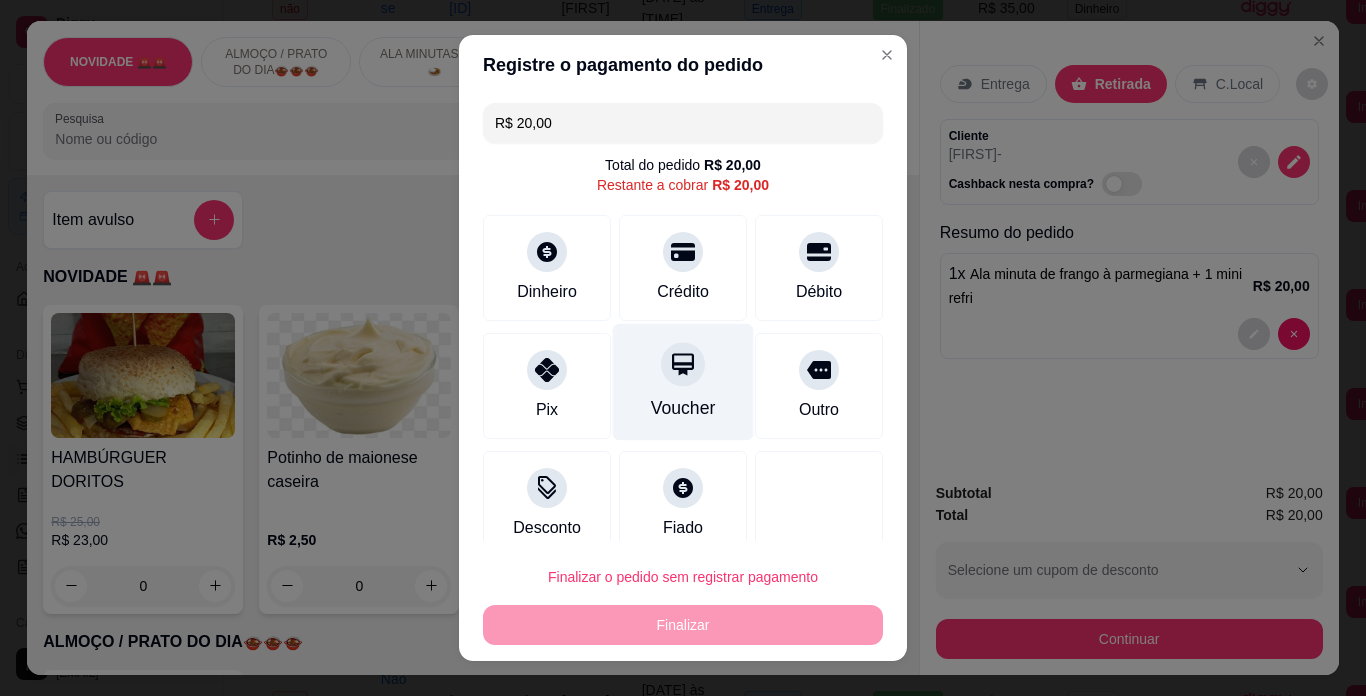 type on "R$ 0,00" 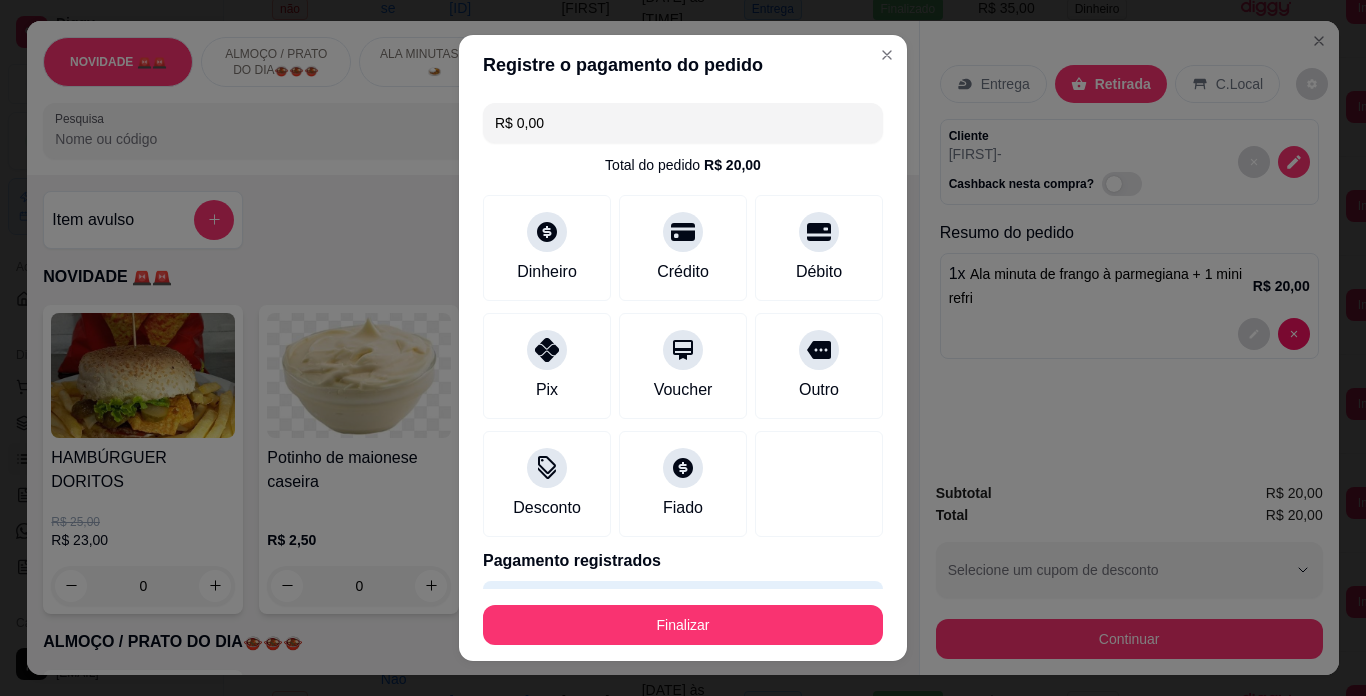 click on "Finalizar" at bounding box center [683, 625] 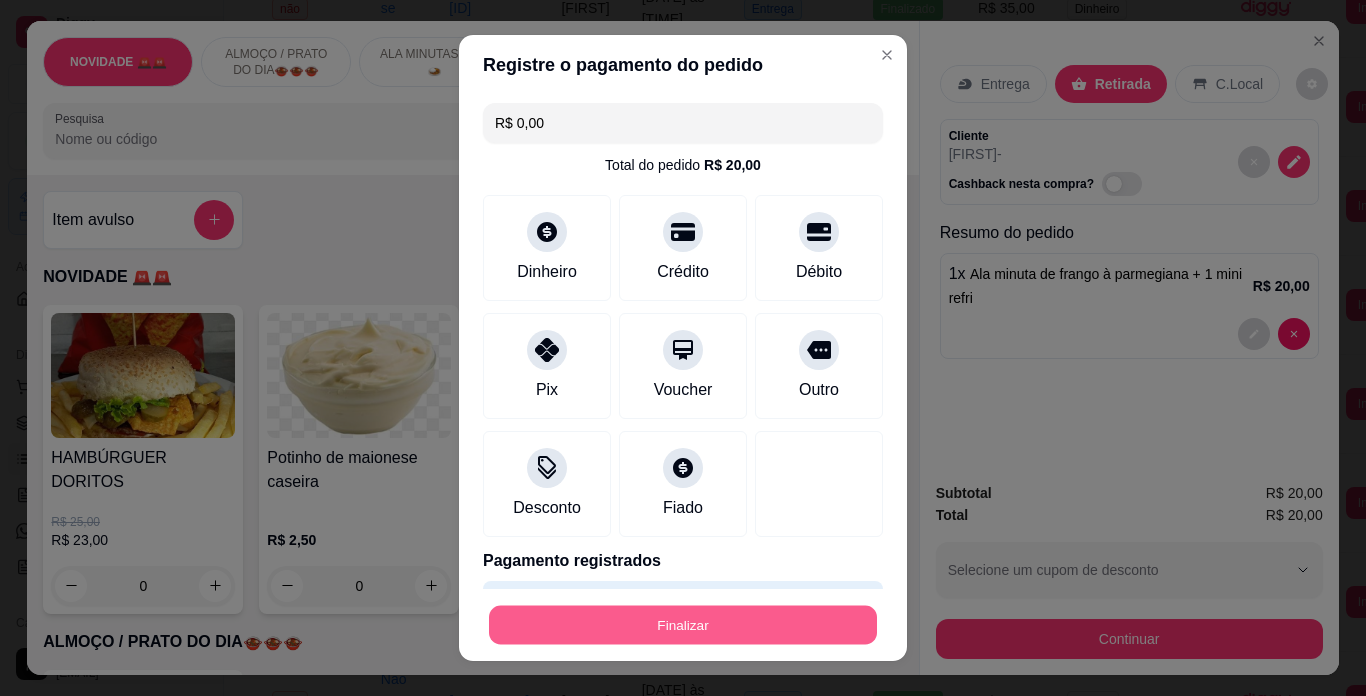 click on "Finalizar" at bounding box center [683, 625] 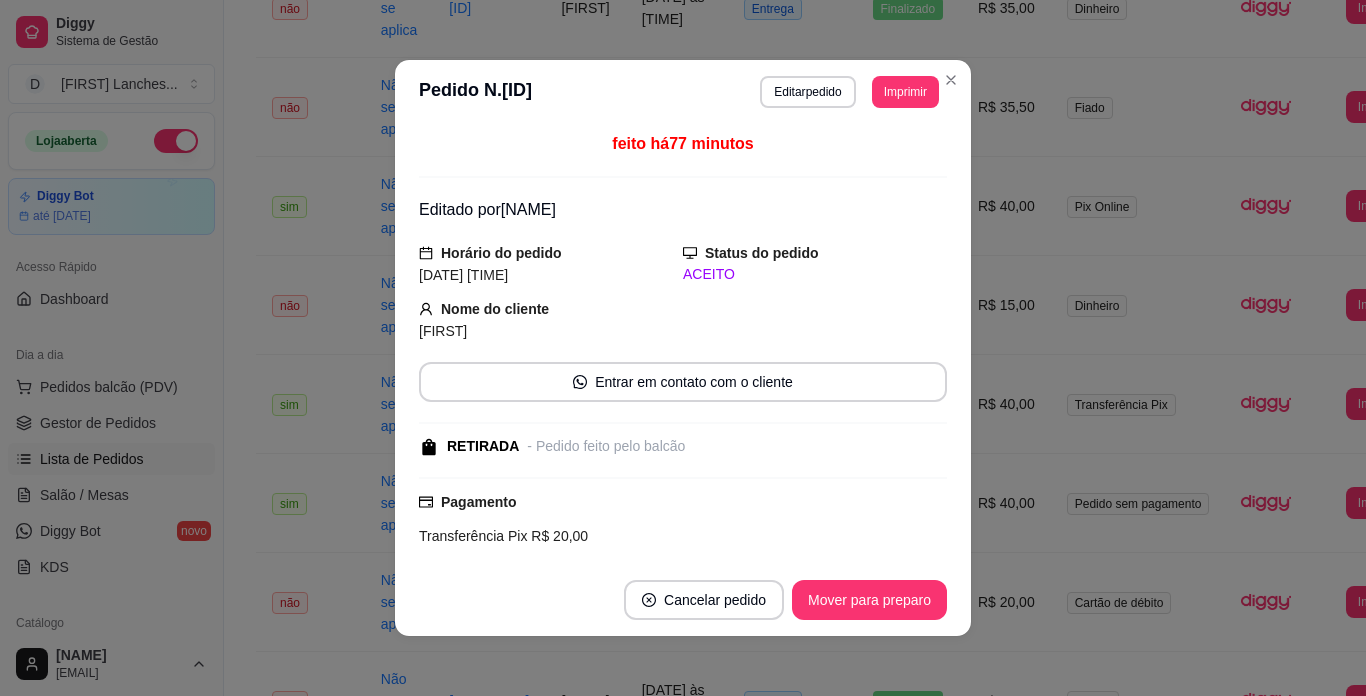 click on "Cancelado" at bounding box center (909, 504) 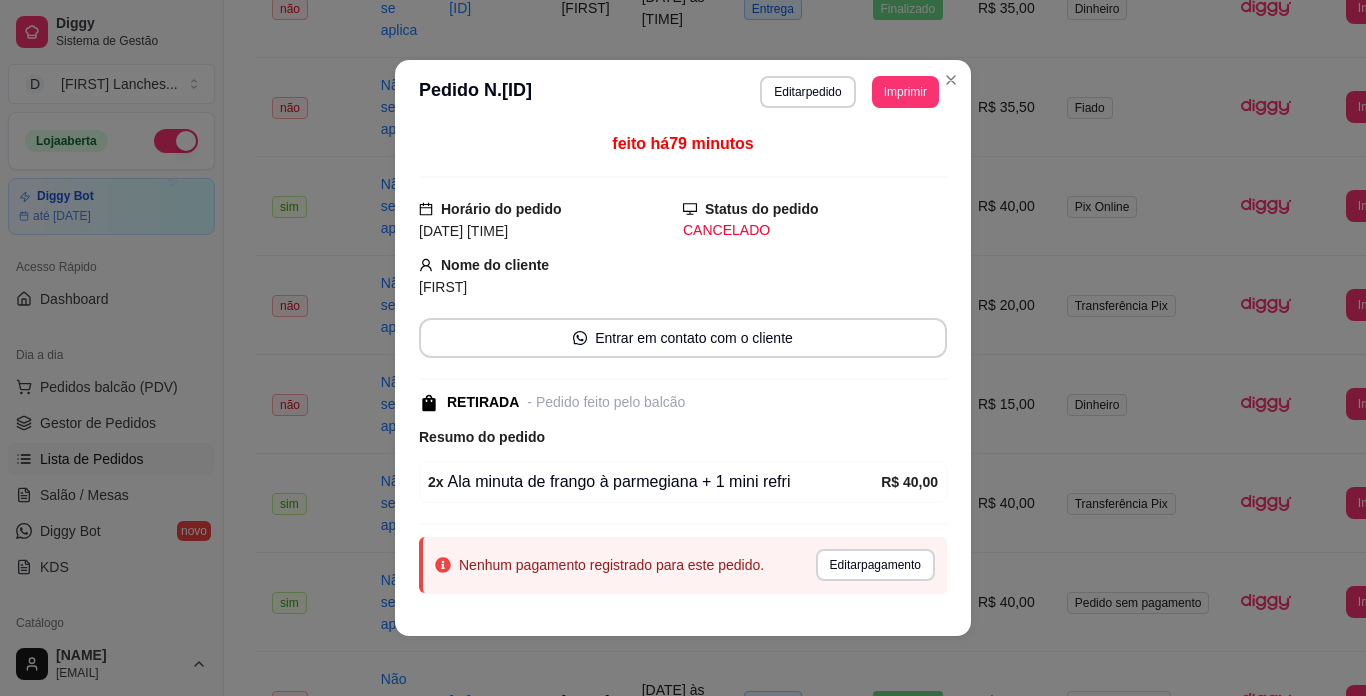 scroll, scrollTop: 53, scrollLeft: 0, axis: vertical 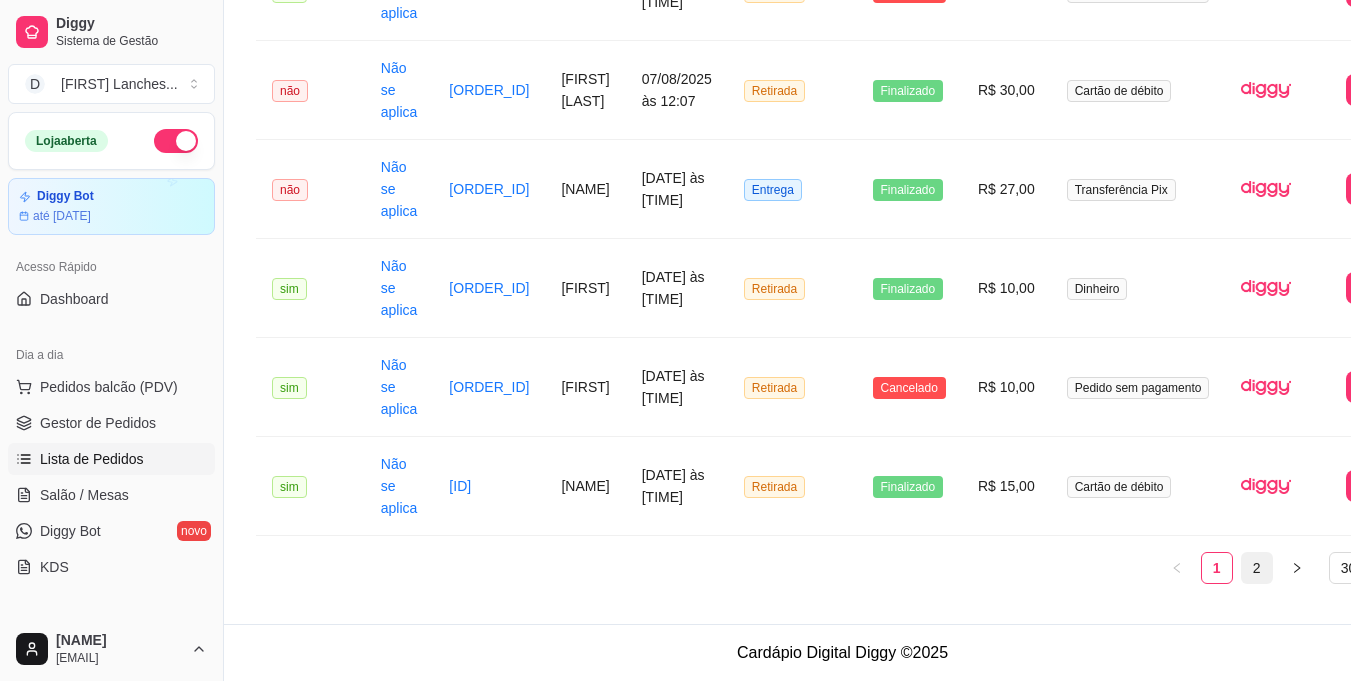 click on "2" at bounding box center (1257, 568) 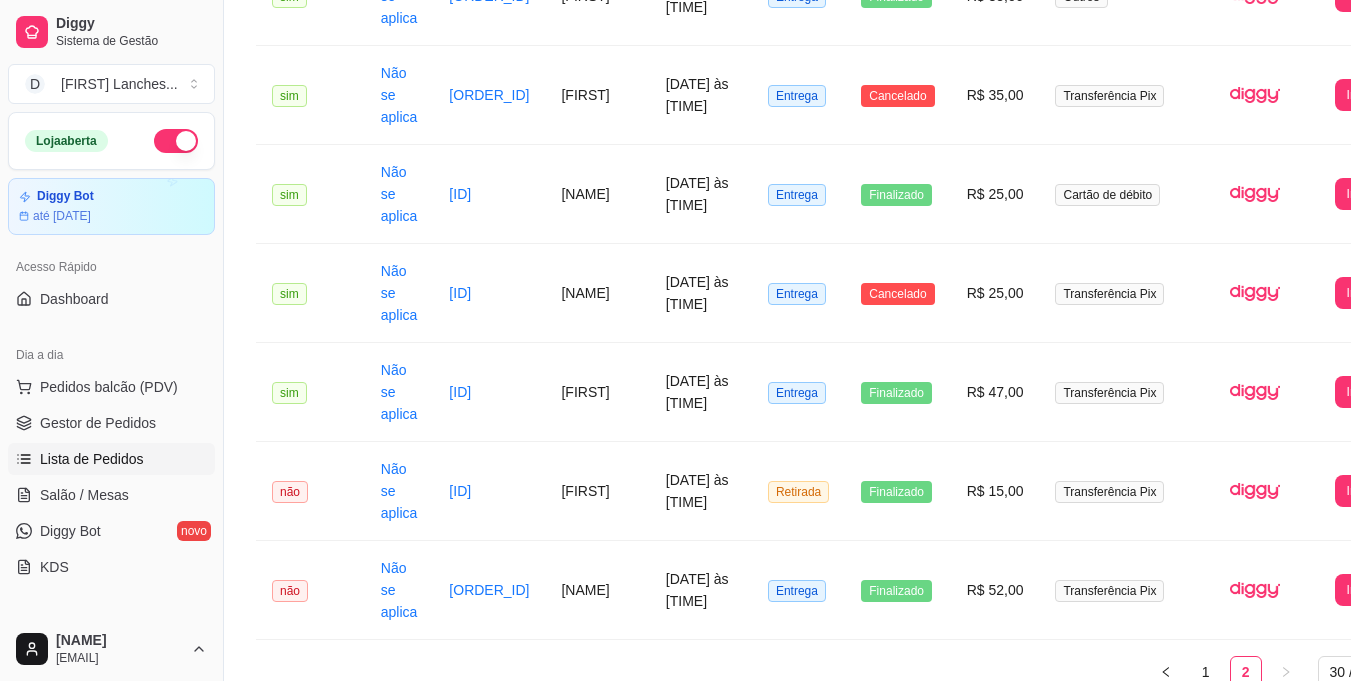 scroll, scrollTop: 2691, scrollLeft: 0, axis: vertical 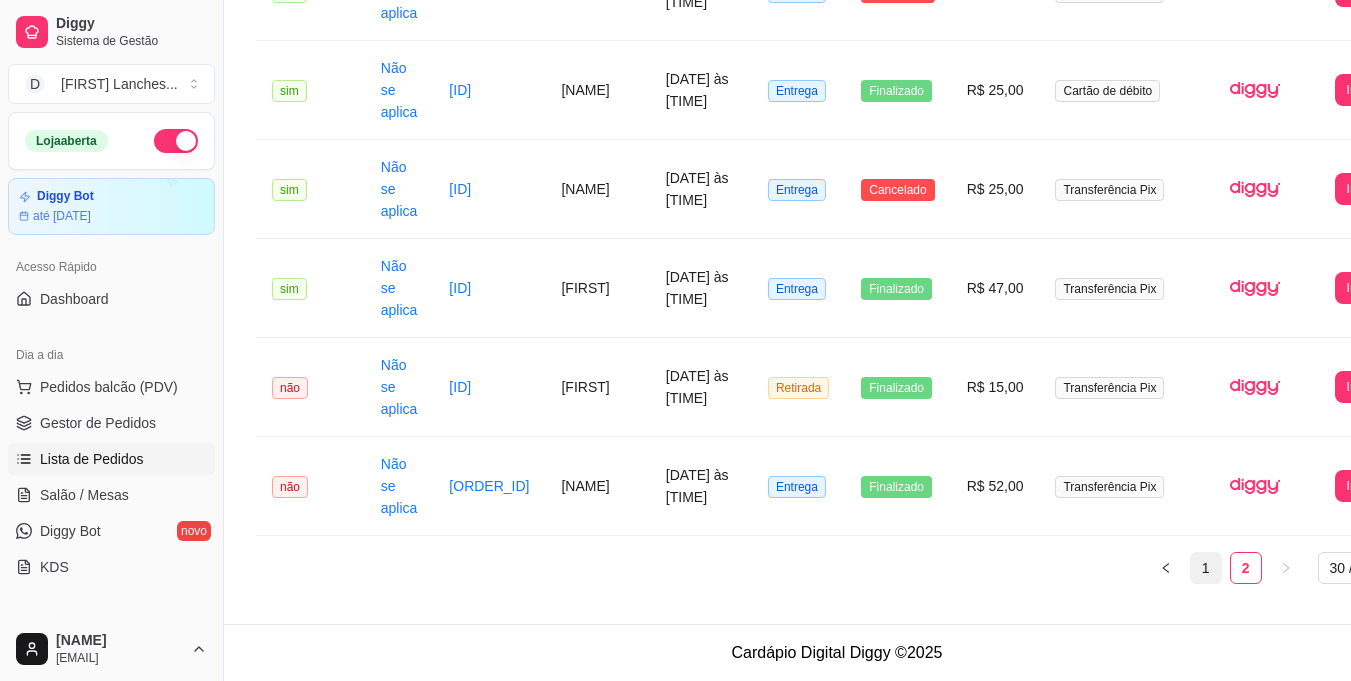 click on "1" at bounding box center [1206, 568] 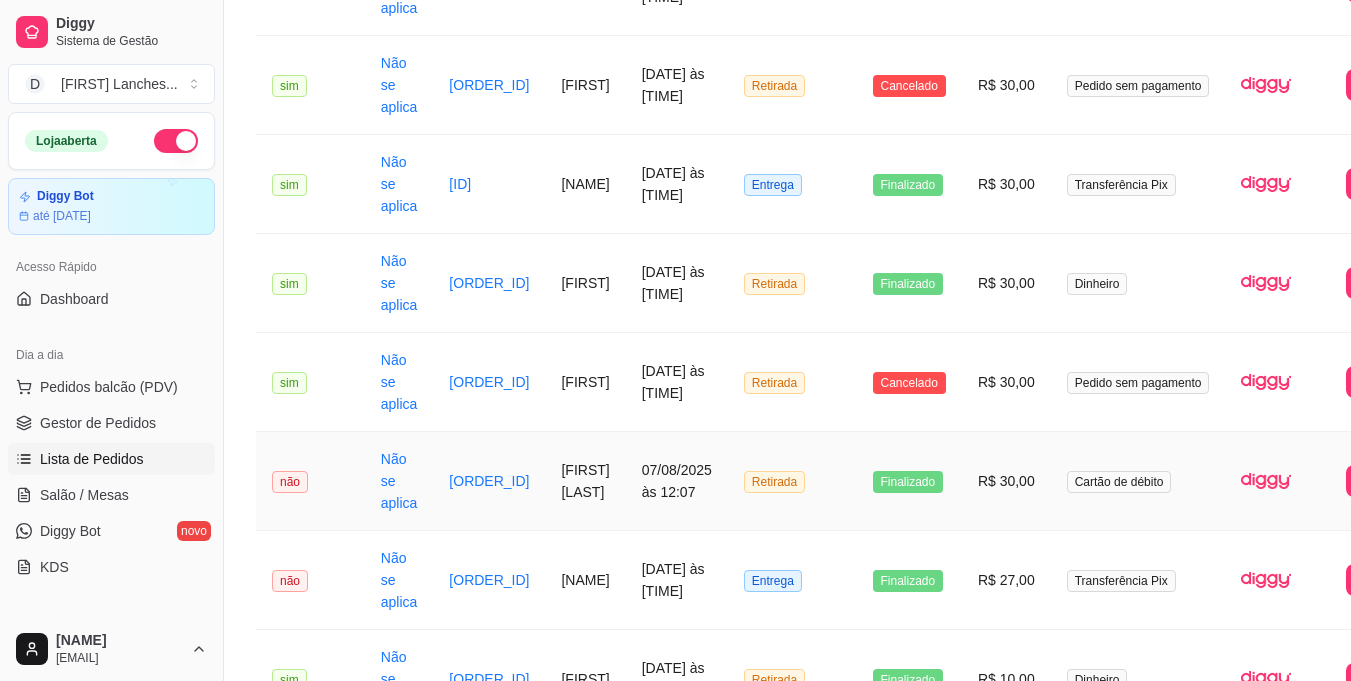 scroll, scrollTop: 2691, scrollLeft: 0, axis: vertical 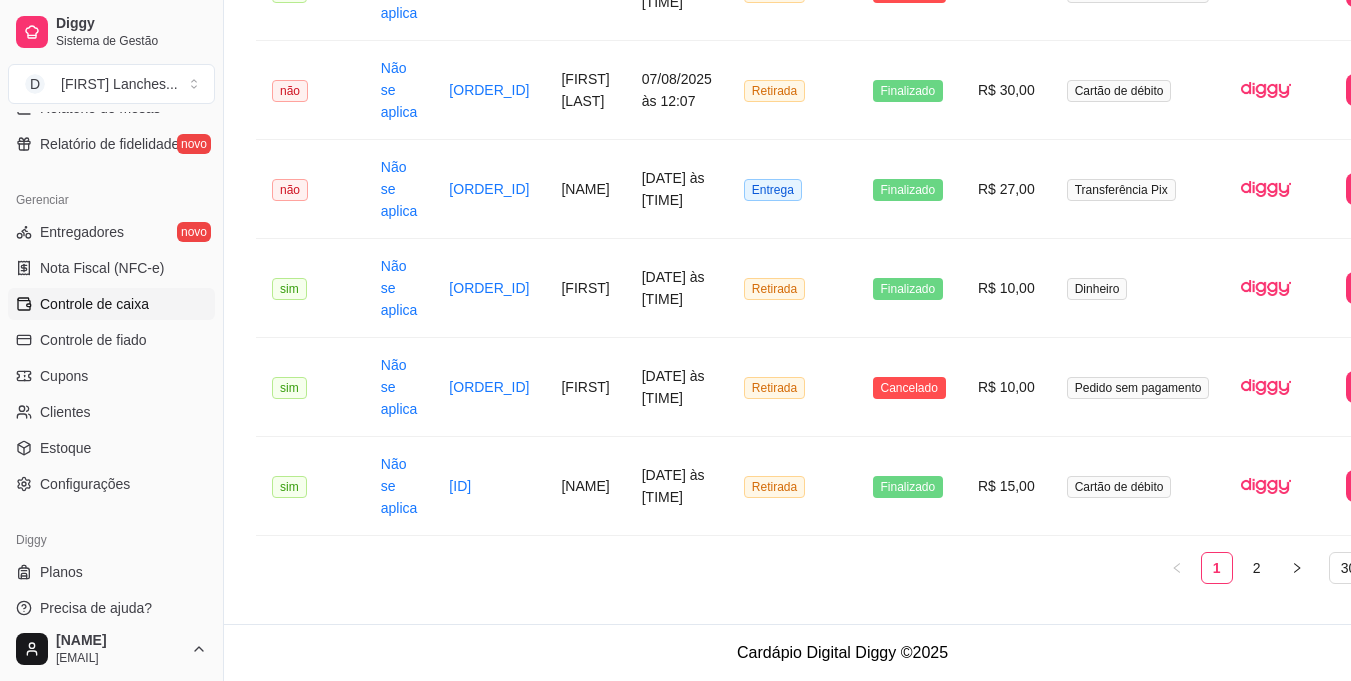 click on "Controle de caixa" at bounding box center [94, 304] 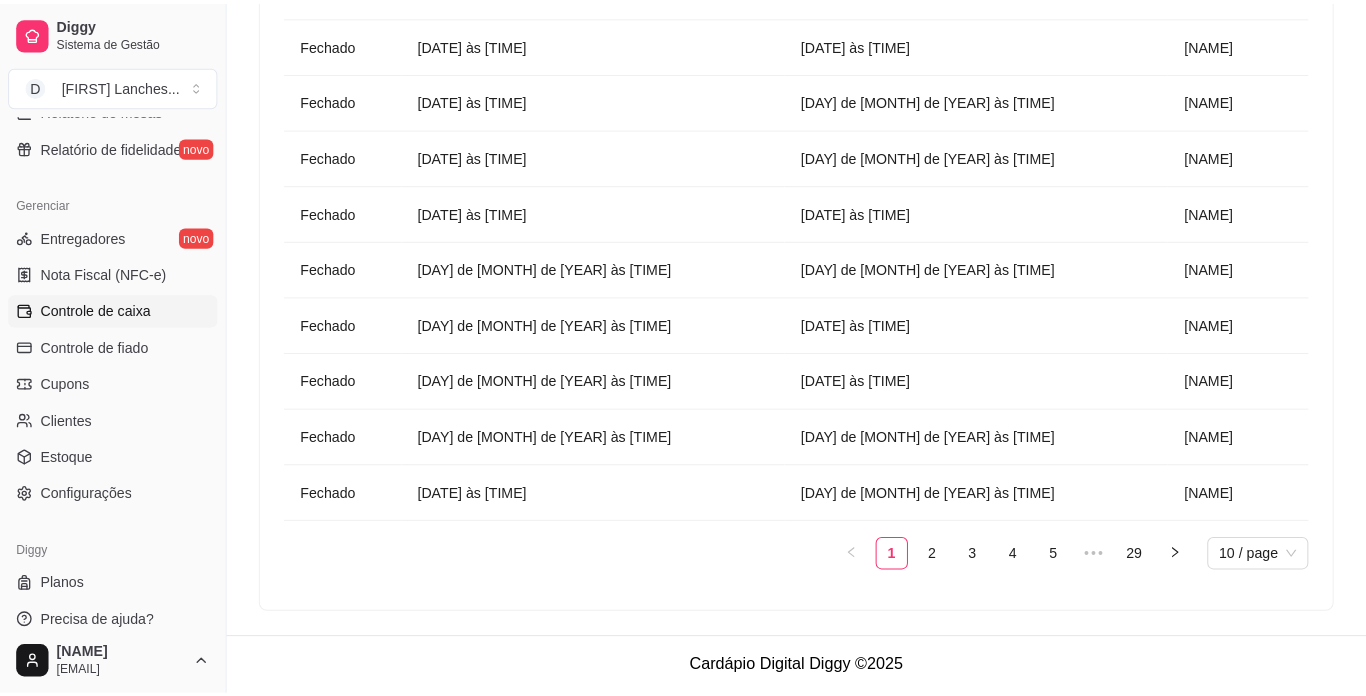 scroll, scrollTop: 0, scrollLeft: 0, axis: both 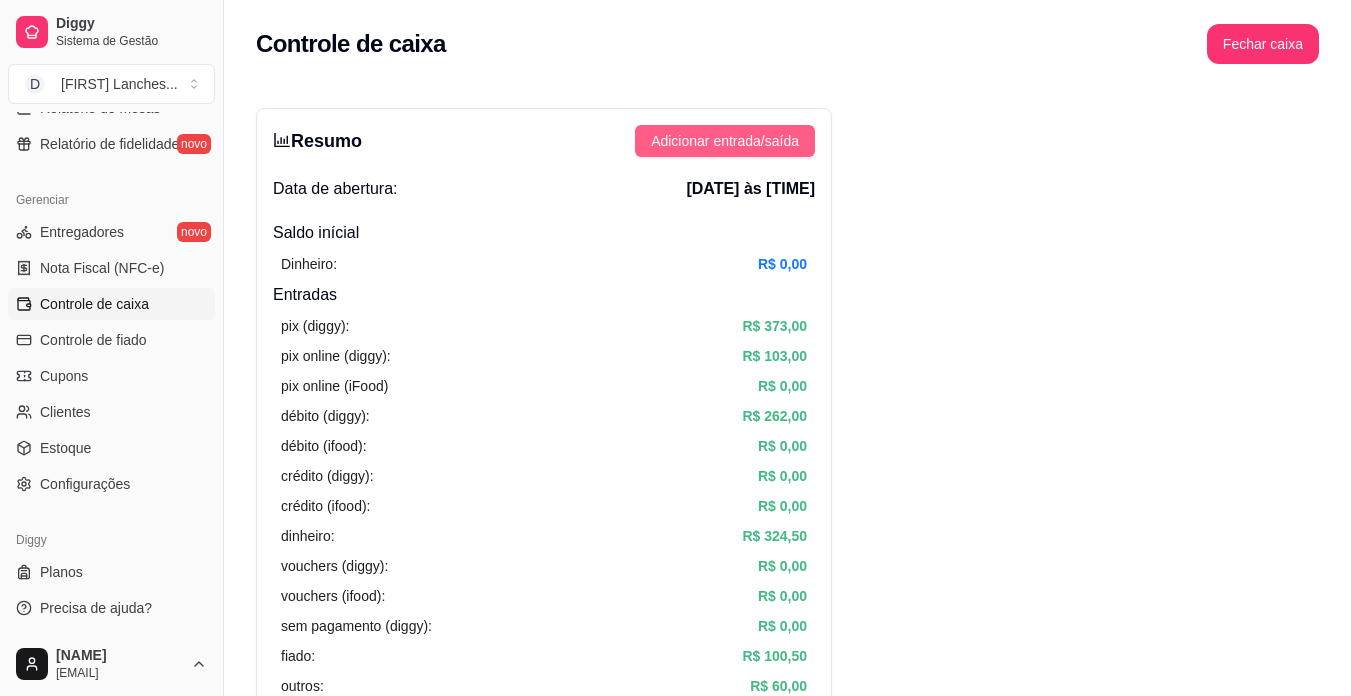 click on "Adicionar entrada/saída" at bounding box center [725, 141] 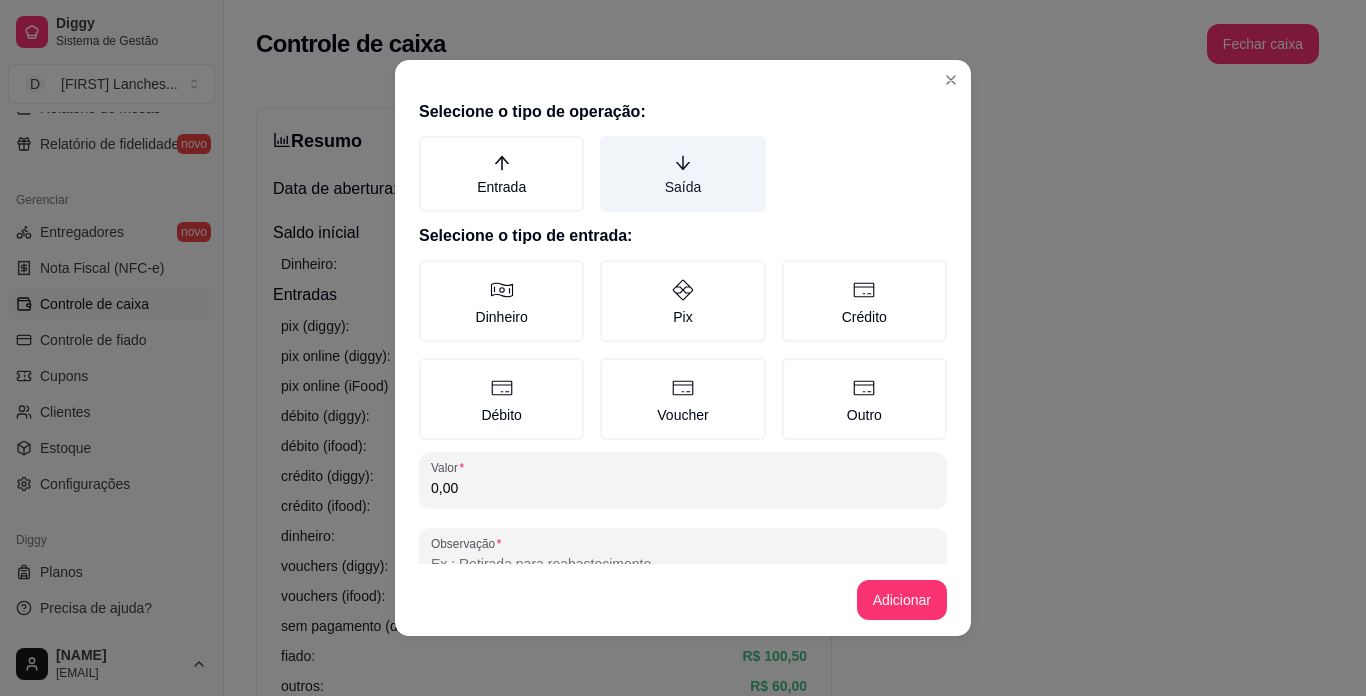 click on "Saída" at bounding box center (682, 174) 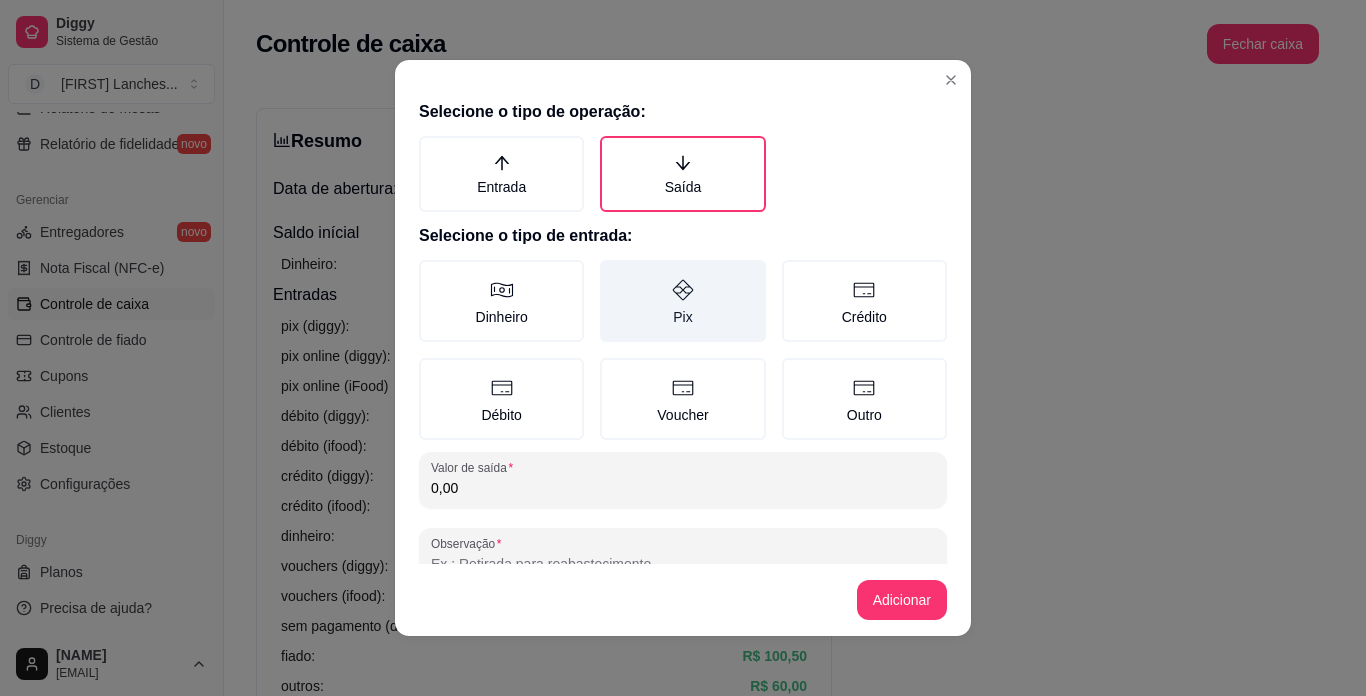 click on "Pix" at bounding box center [682, 301] 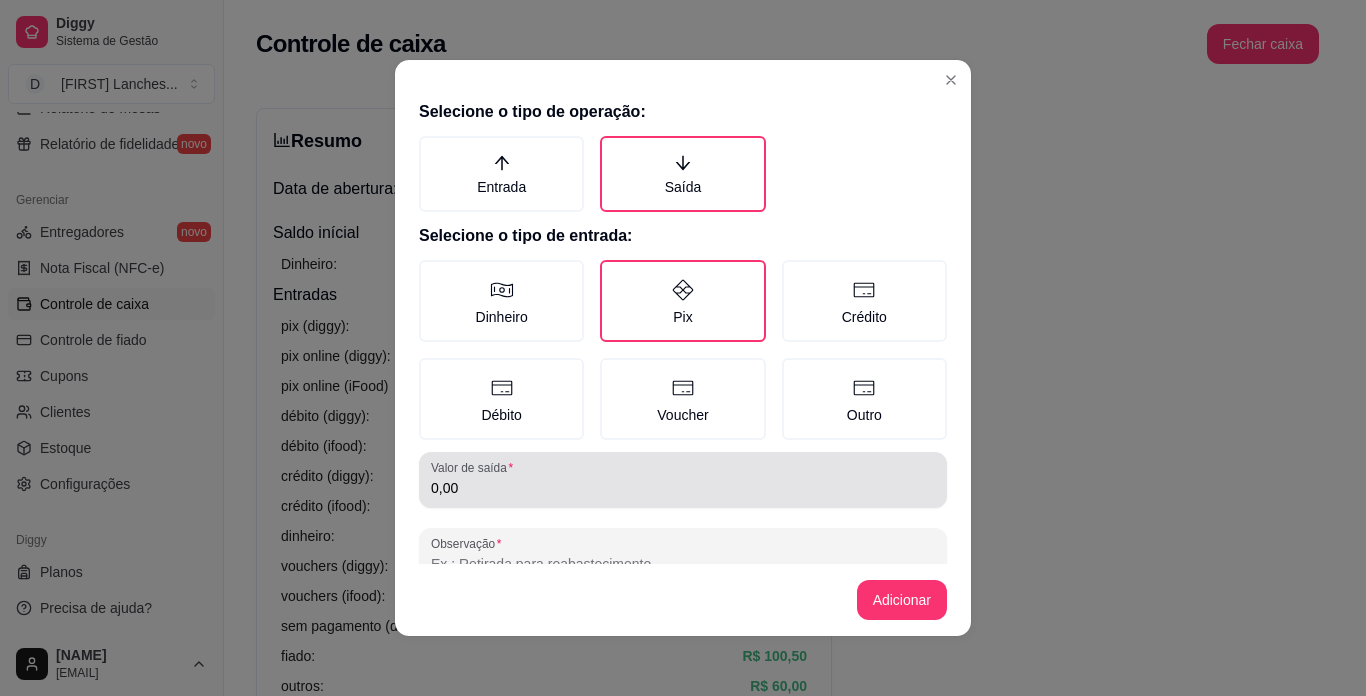 drag, startPoint x: 576, startPoint y: 475, endPoint x: 595, endPoint y: 445, distance: 35.510563 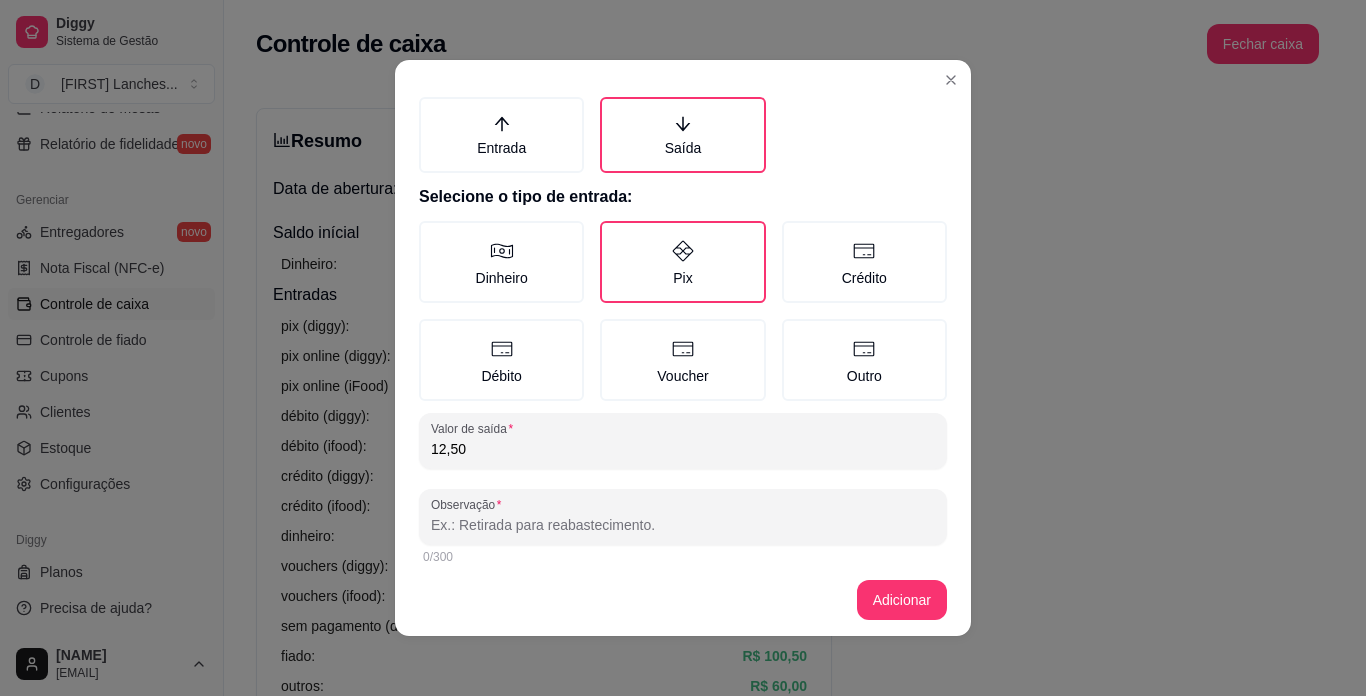 scroll, scrollTop: 52, scrollLeft: 0, axis: vertical 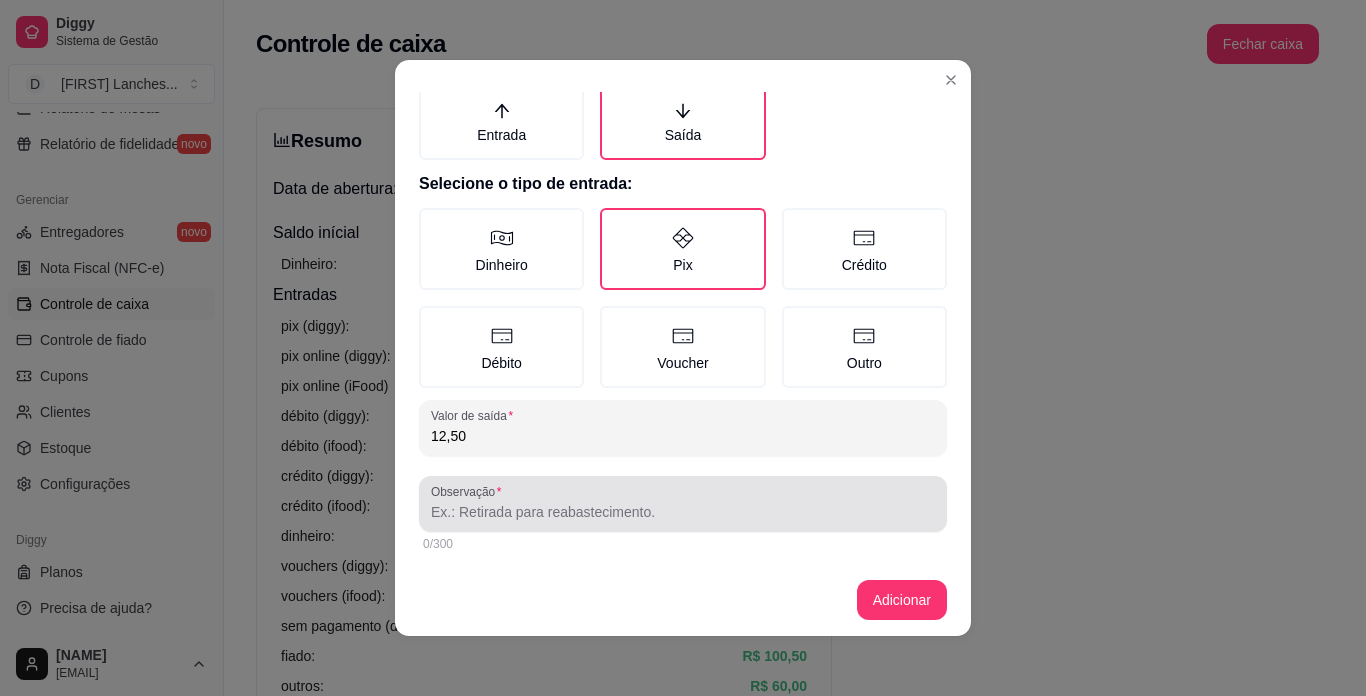 type on "12,50" 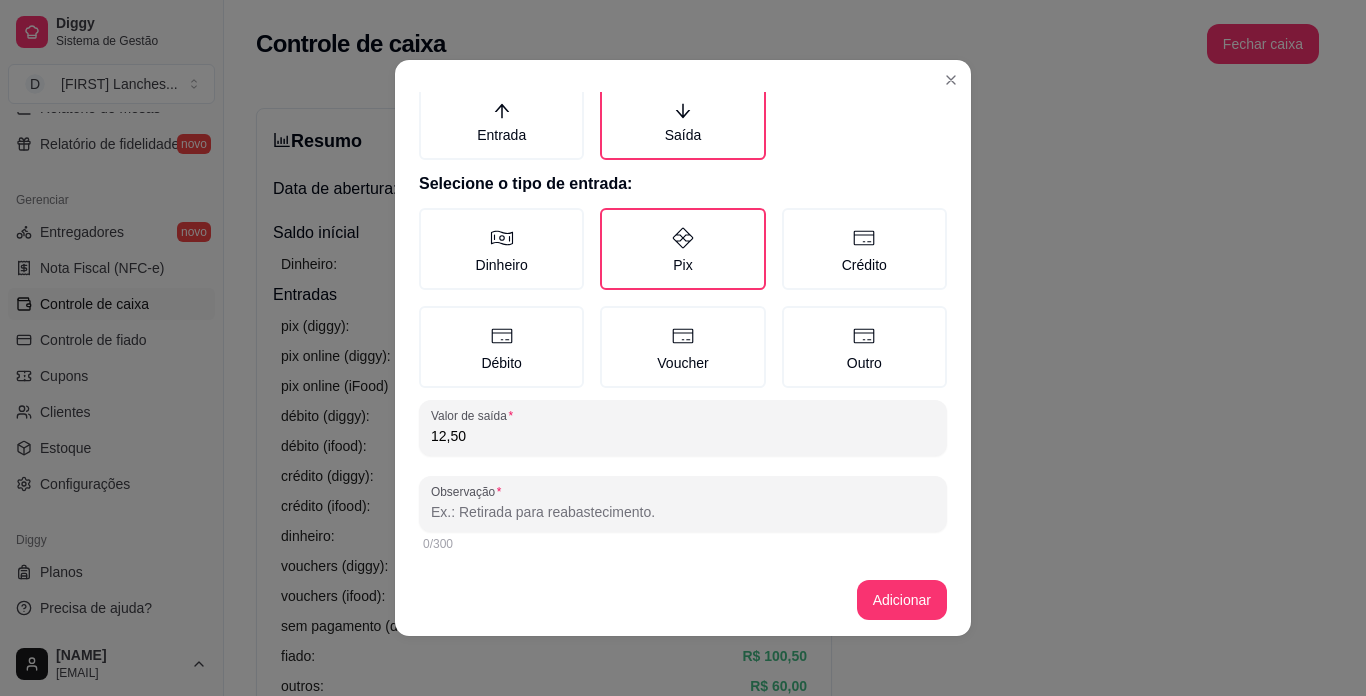 click on "Observação" at bounding box center (683, 512) 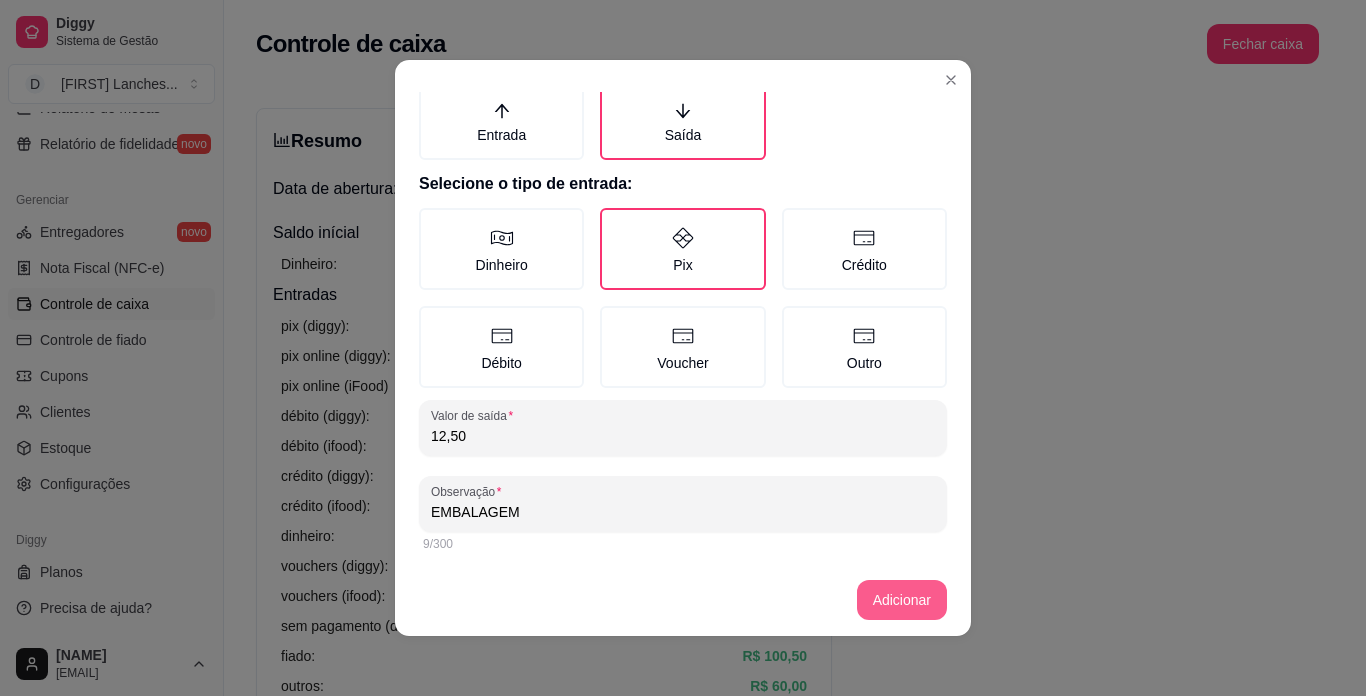 type on "EMBALAGEM" 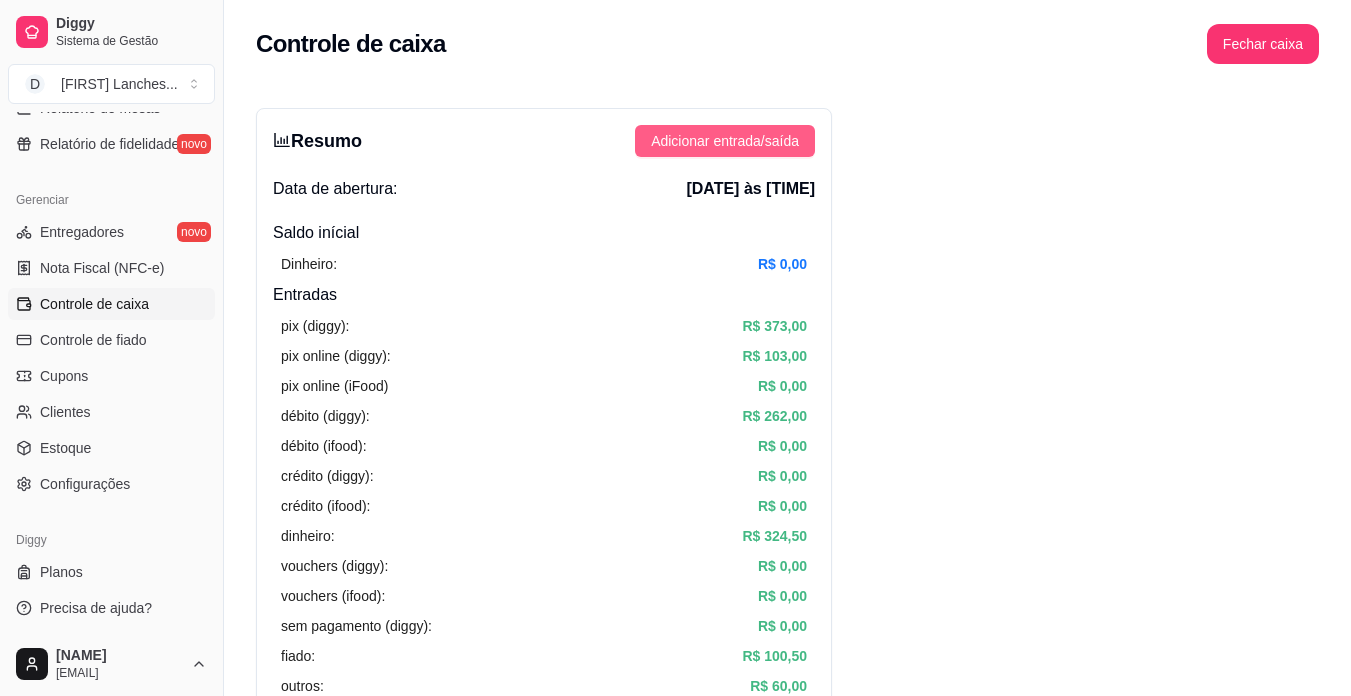 click on "Adicionar entrada/saída" at bounding box center (725, 141) 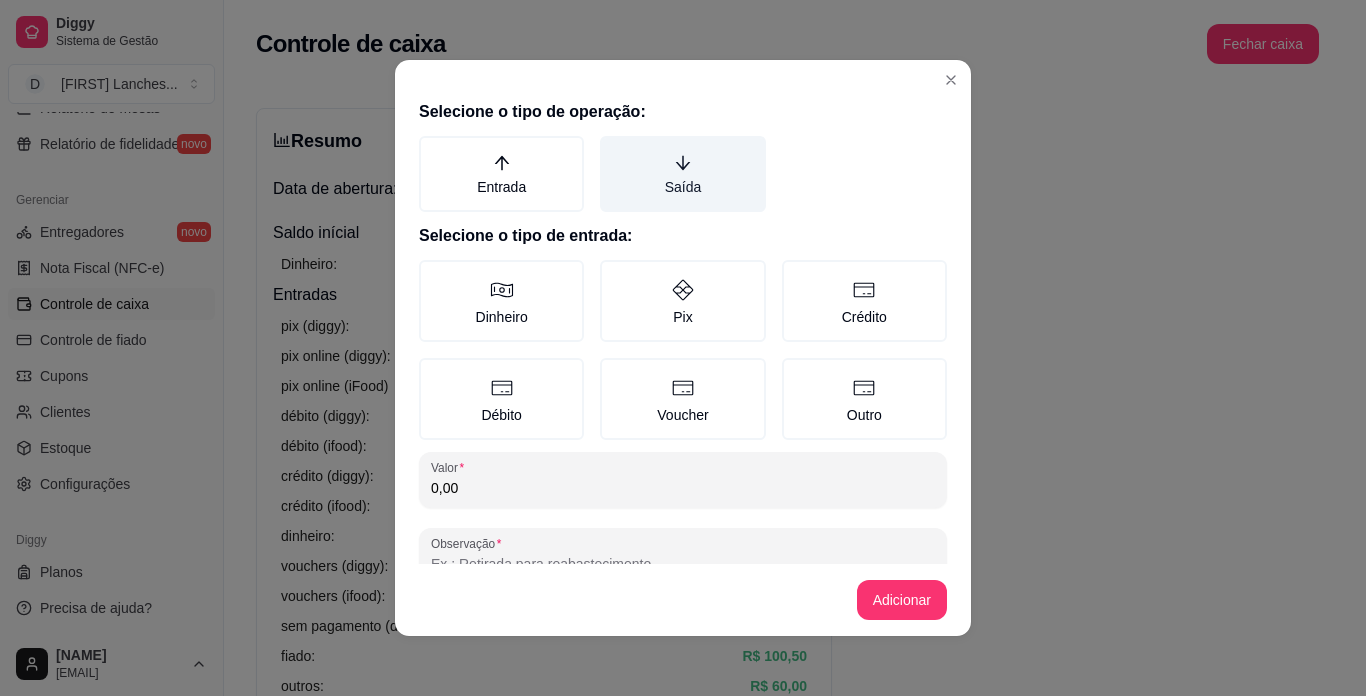 click on "Saída" at bounding box center (682, 174) 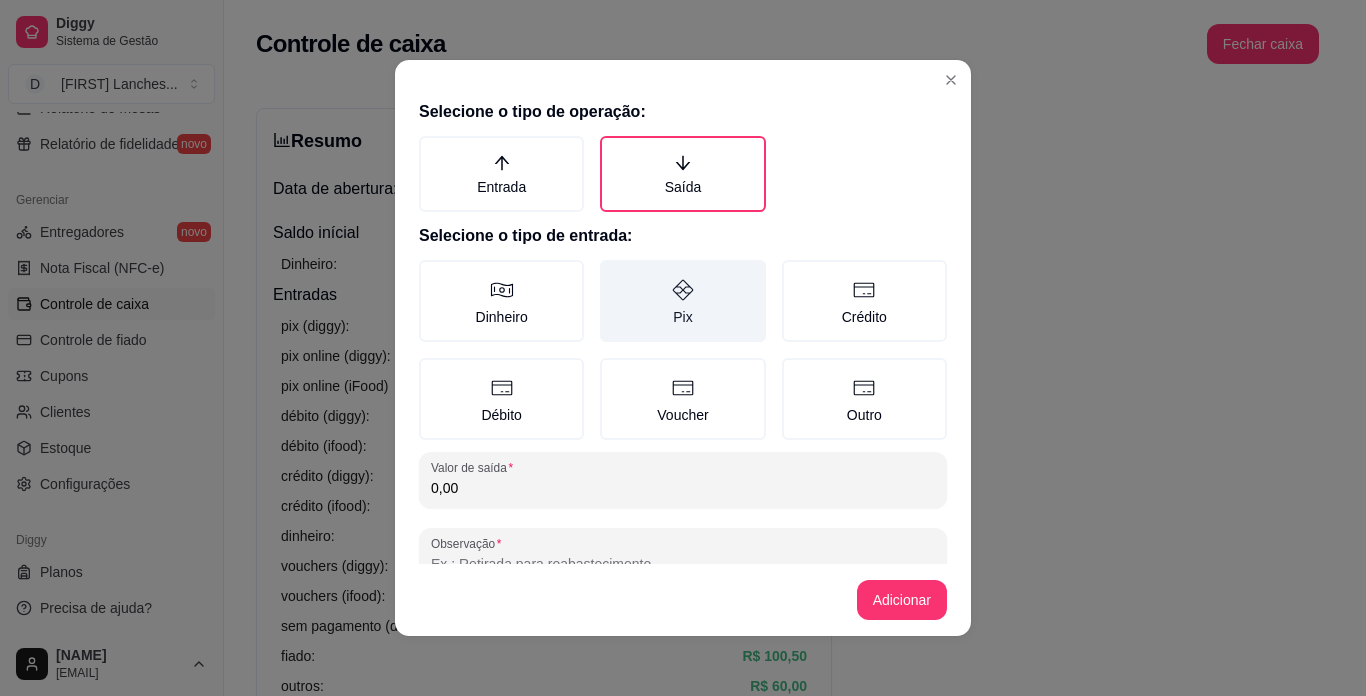 click on "Pix" at bounding box center (682, 301) 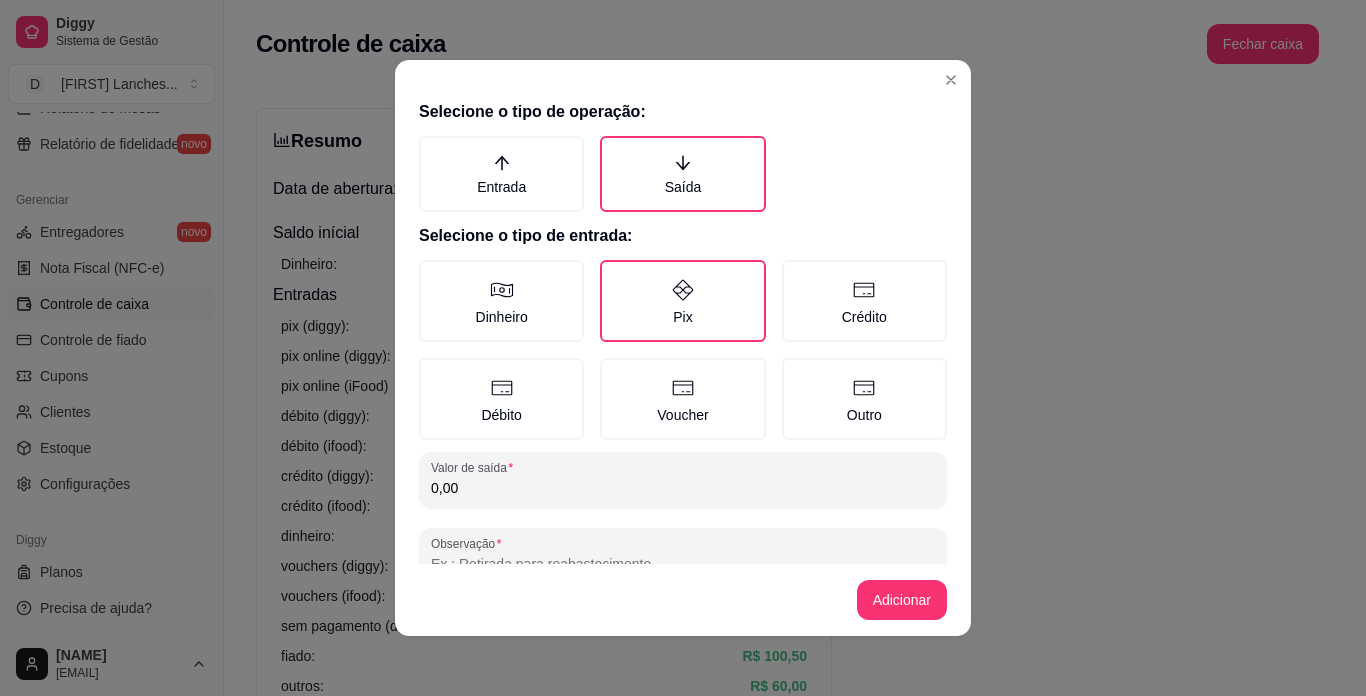 click on "0,00" at bounding box center [683, 488] 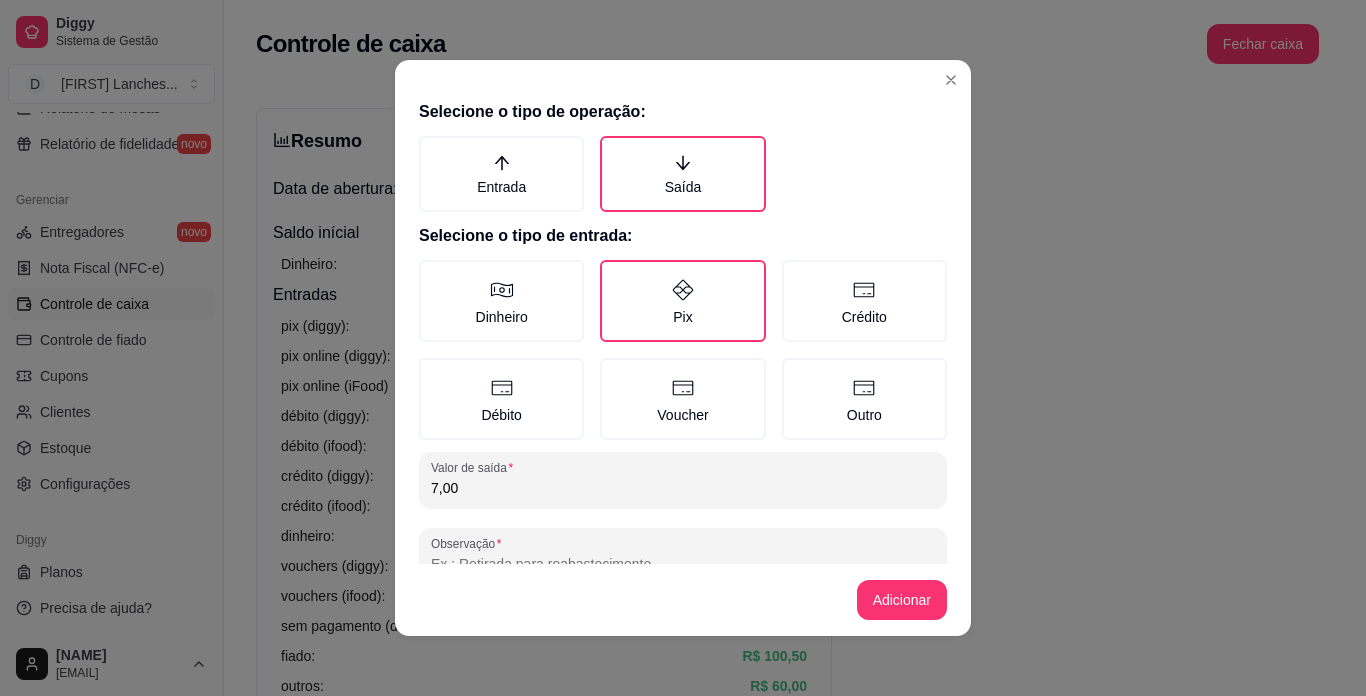 scroll, scrollTop: 52, scrollLeft: 0, axis: vertical 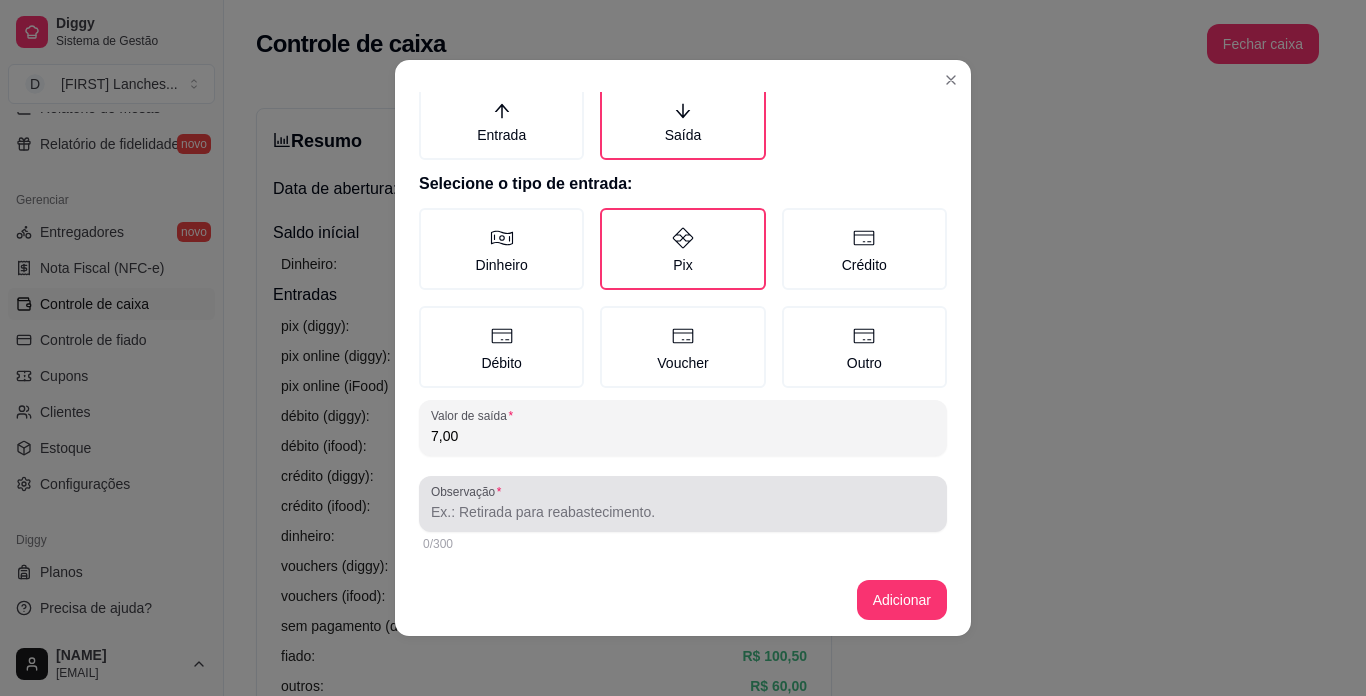 type on "7,00" 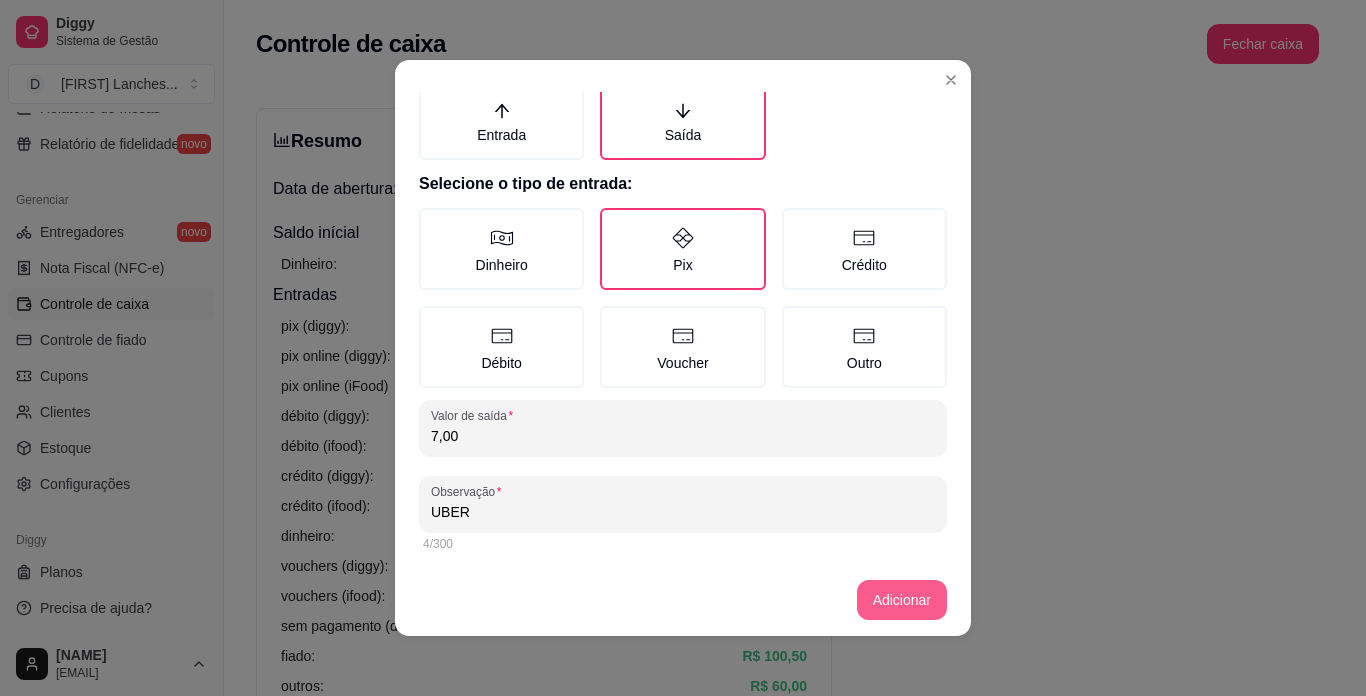 type on "UBER" 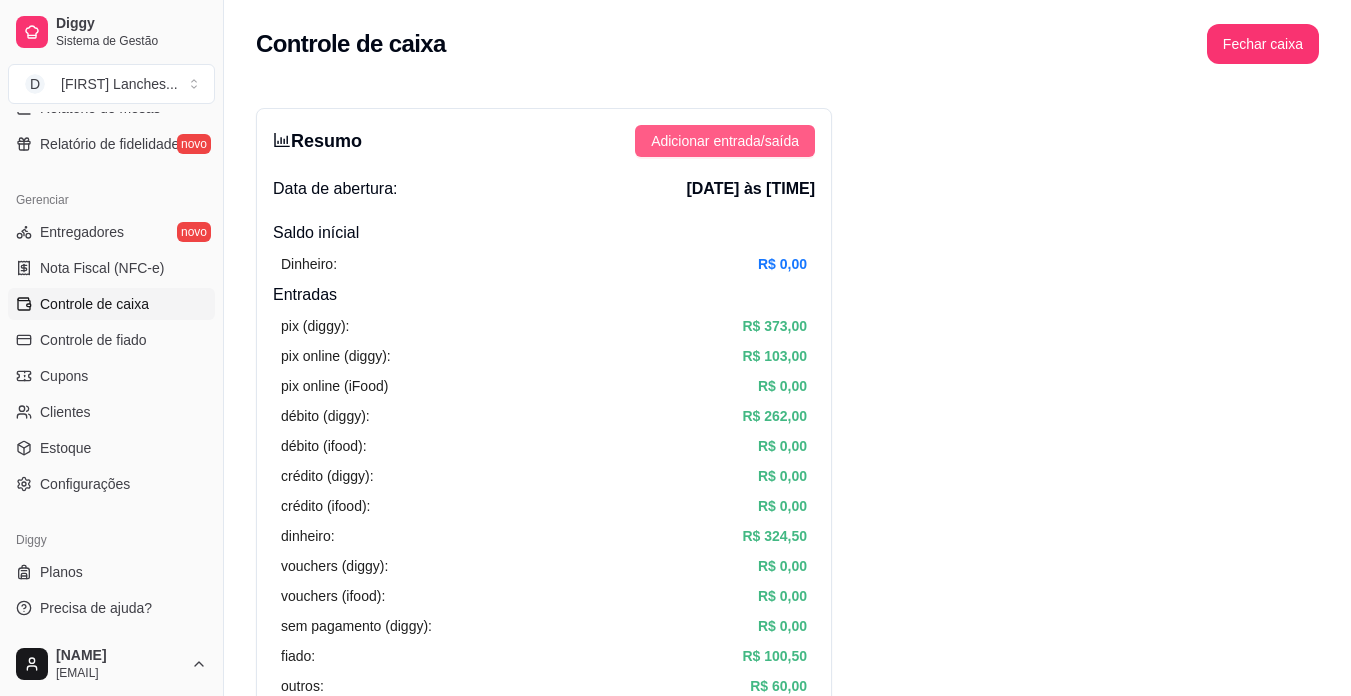 click on "Adicionar entrada/saída" at bounding box center [725, 141] 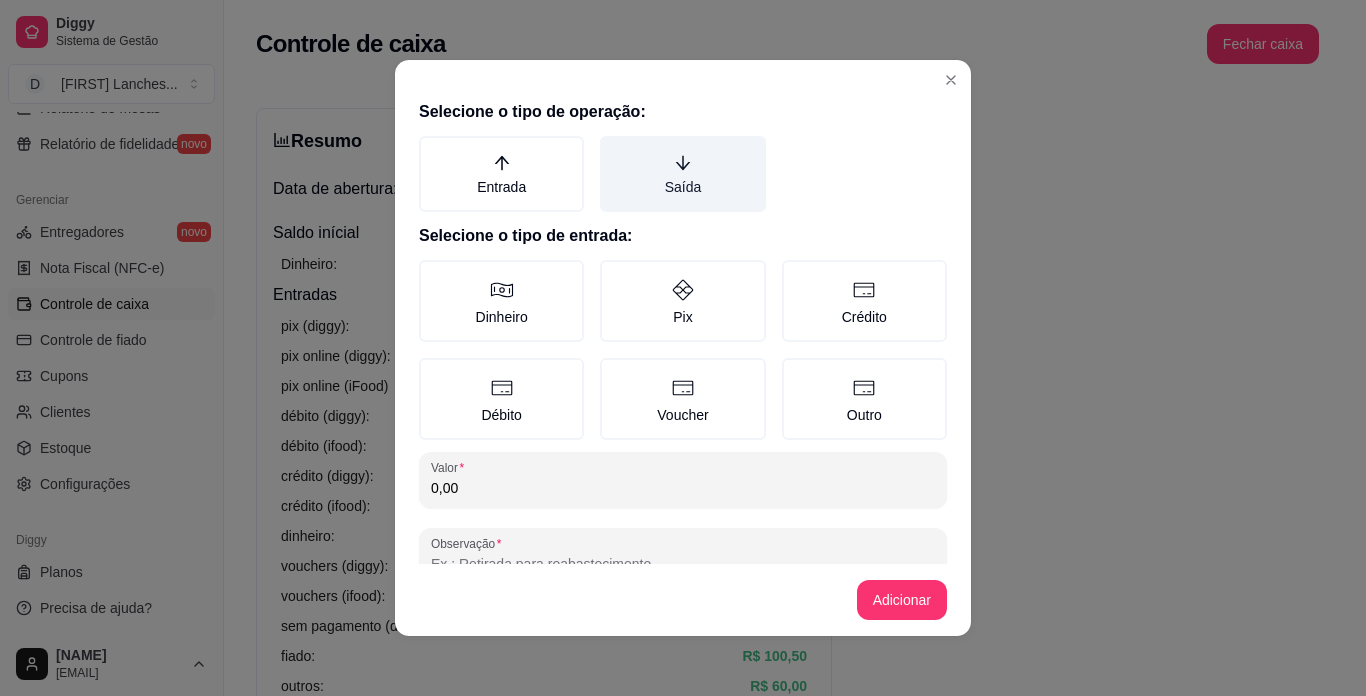 click on "Saída" at bounding box center [682, 174] 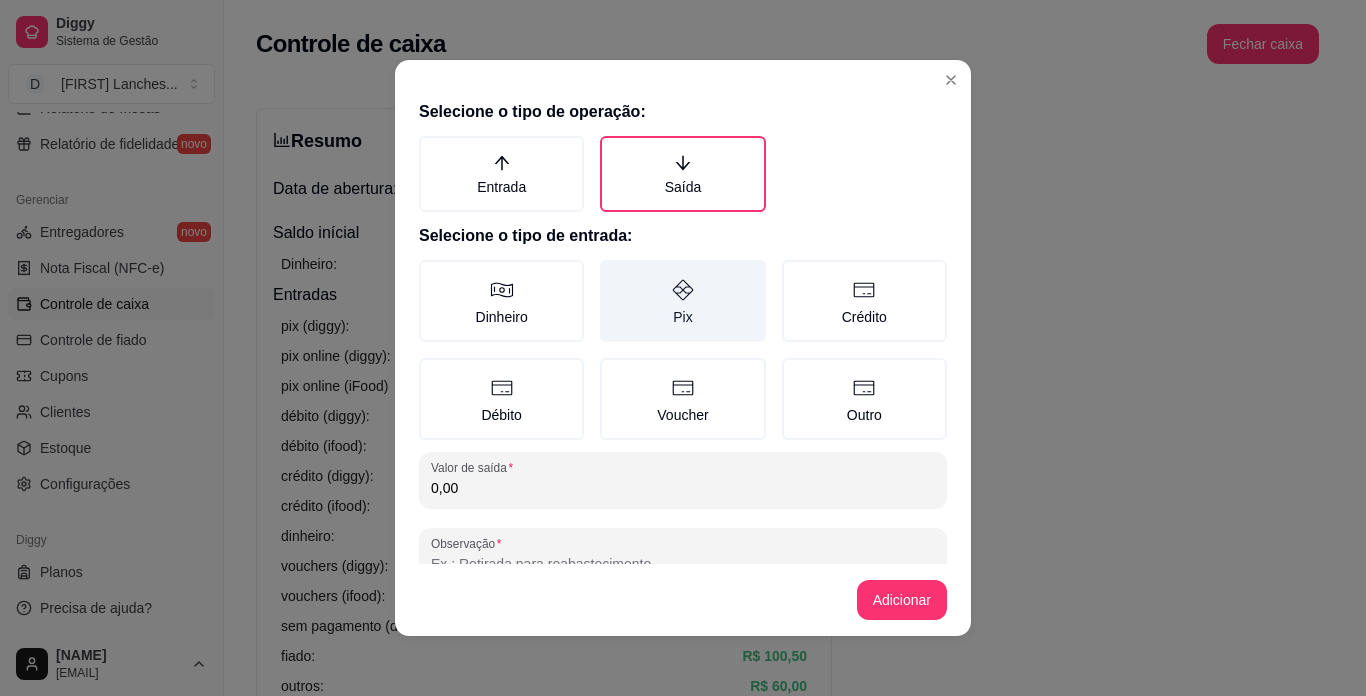 click on "Pix" at bounding box center [682, 301] 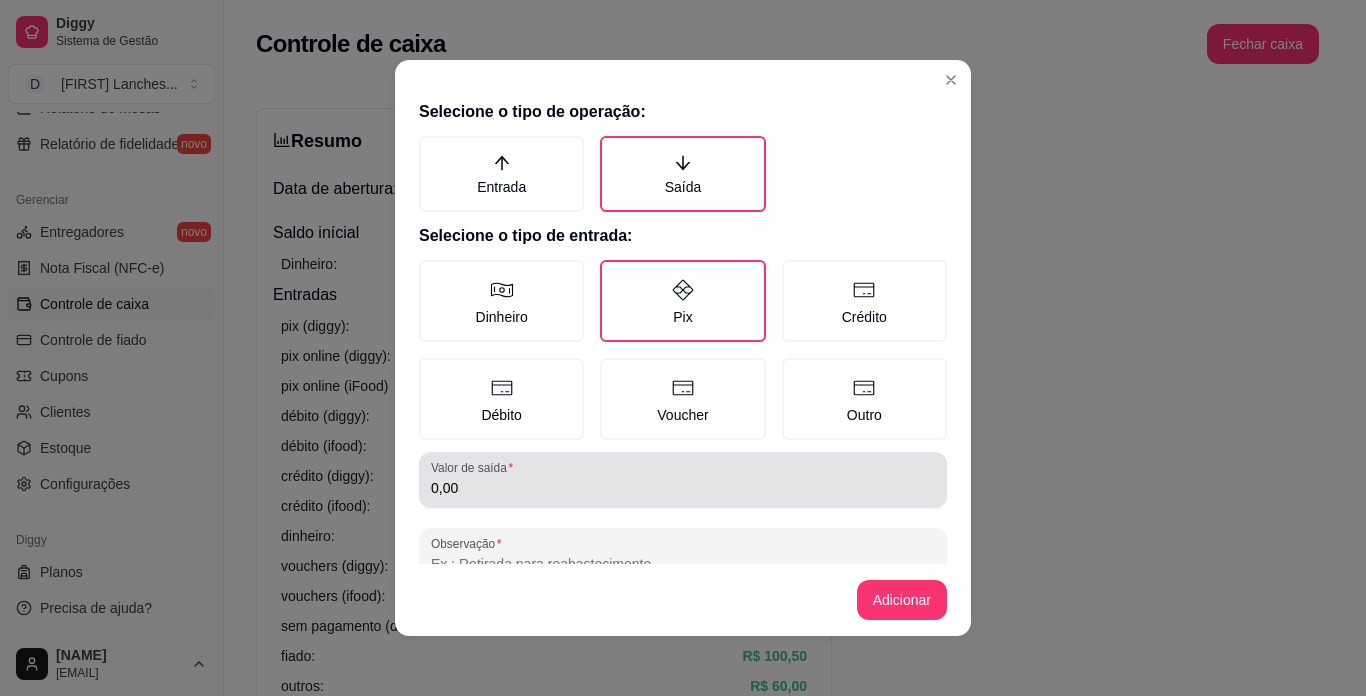 click on "0,00" at bounding box center [683, 488] 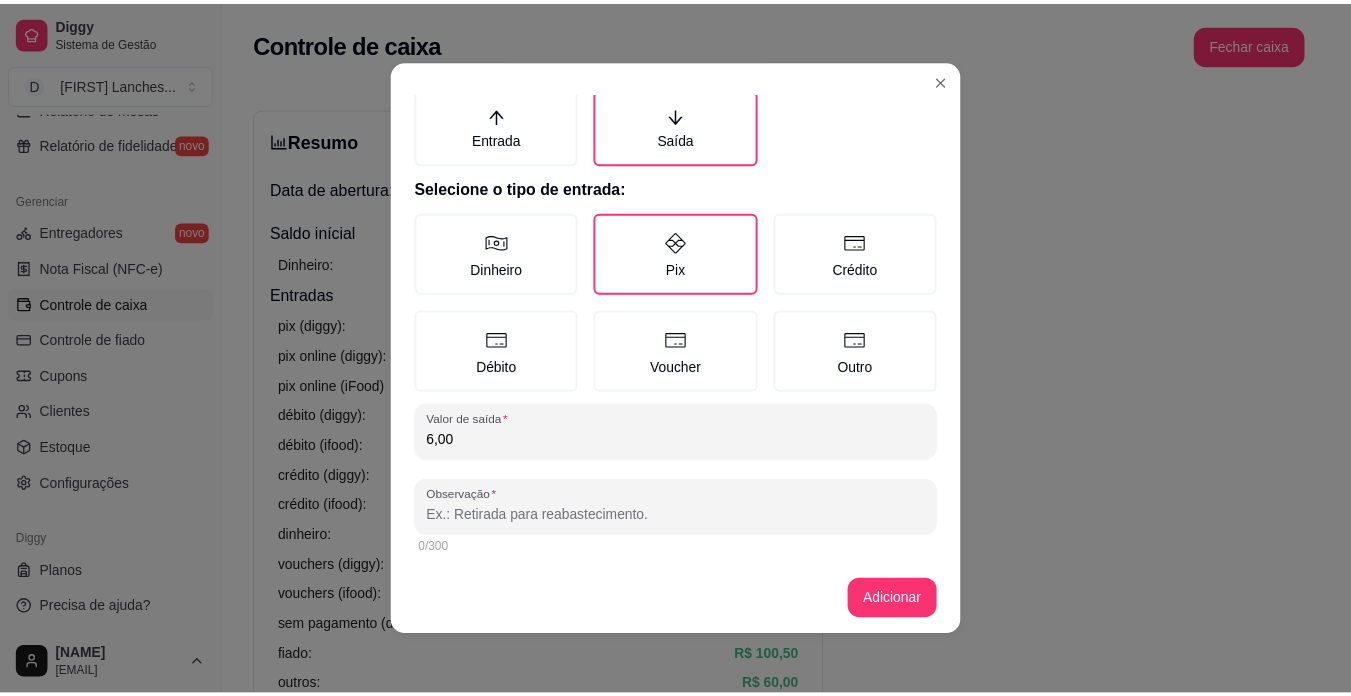 scroll, scrollTop: 52, scrollLeft: 0, axis: vertical 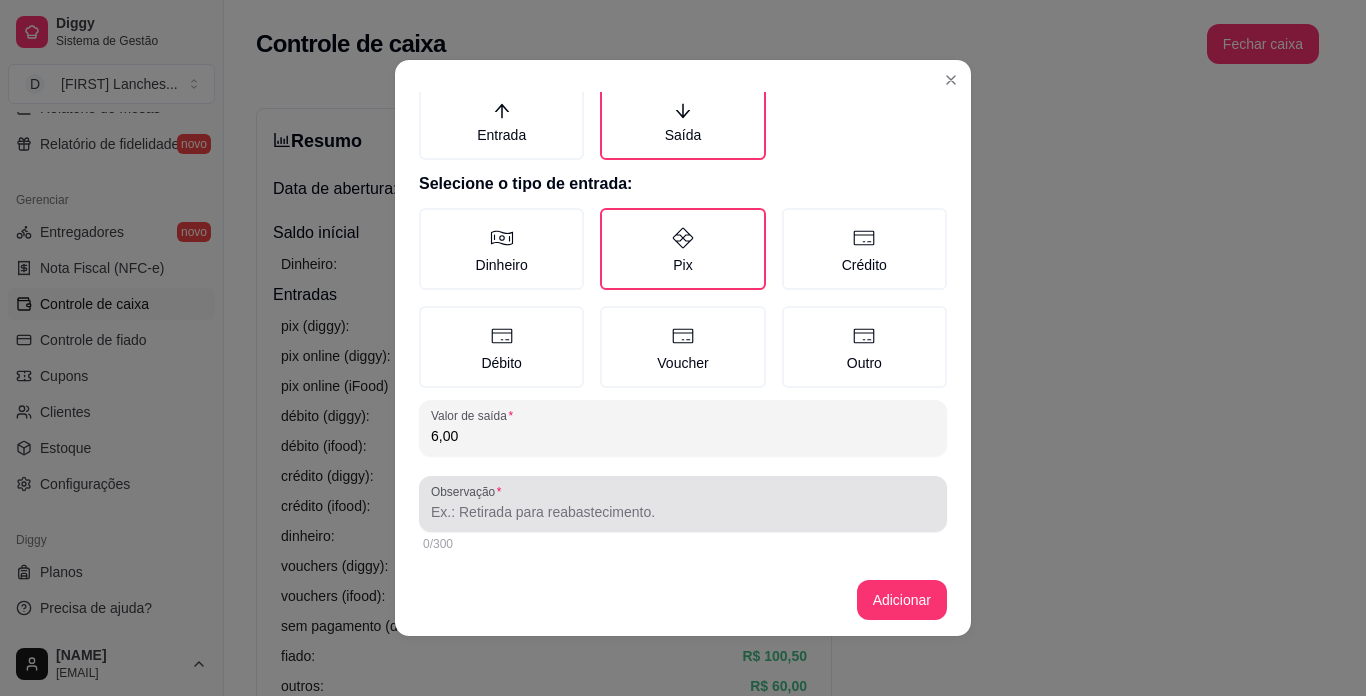 type on "6,00" 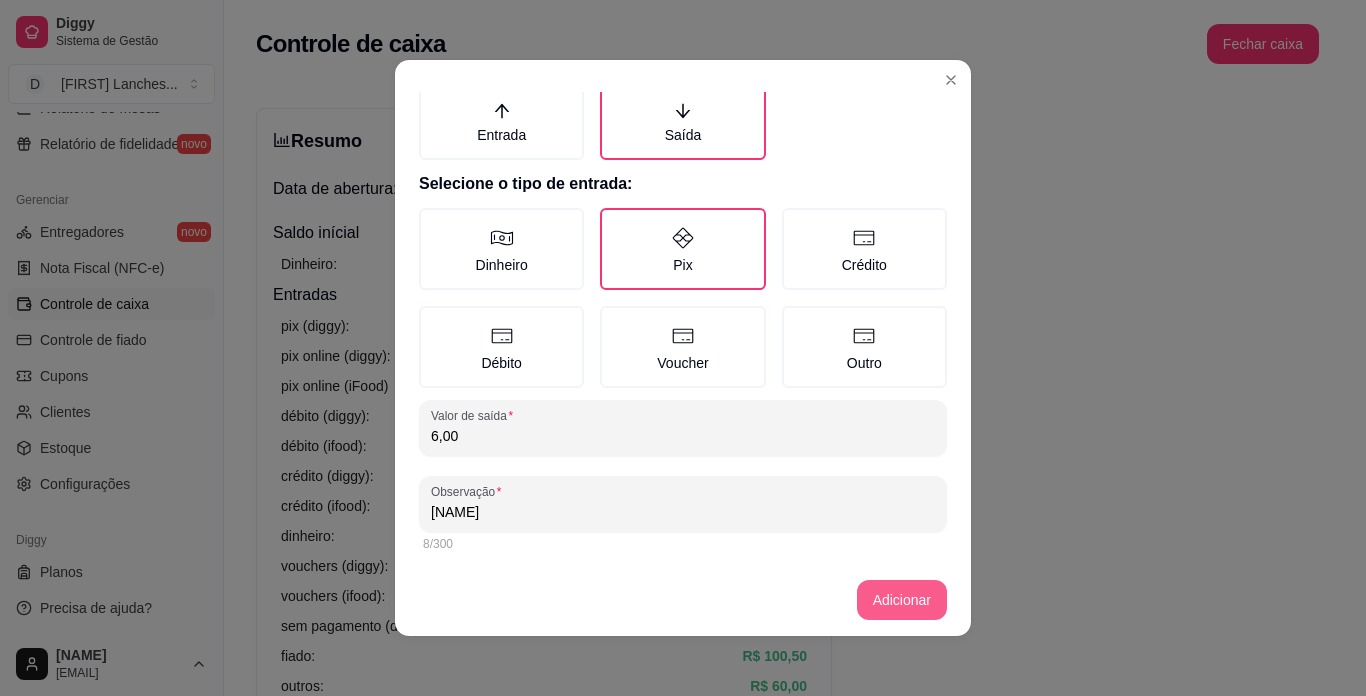 type on "[NAME]" 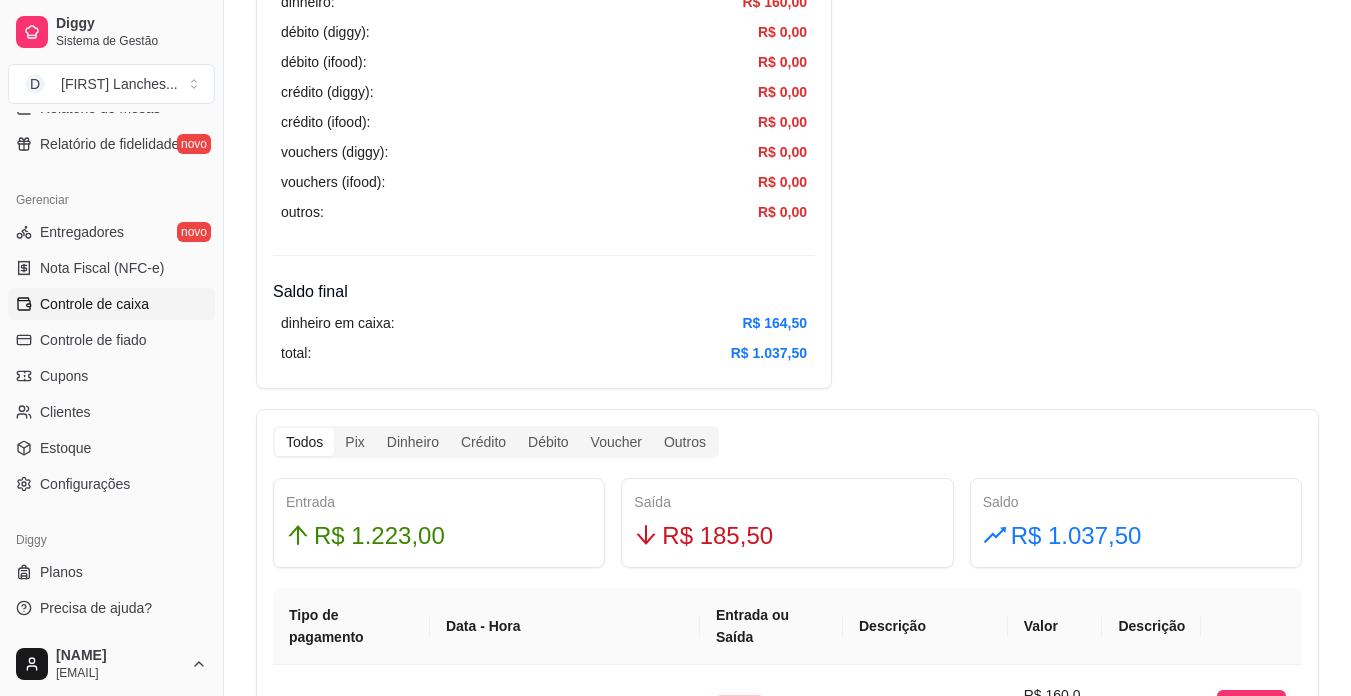 scroll, scrollTop: 1100, scrollLeft: 0, axis: vertical 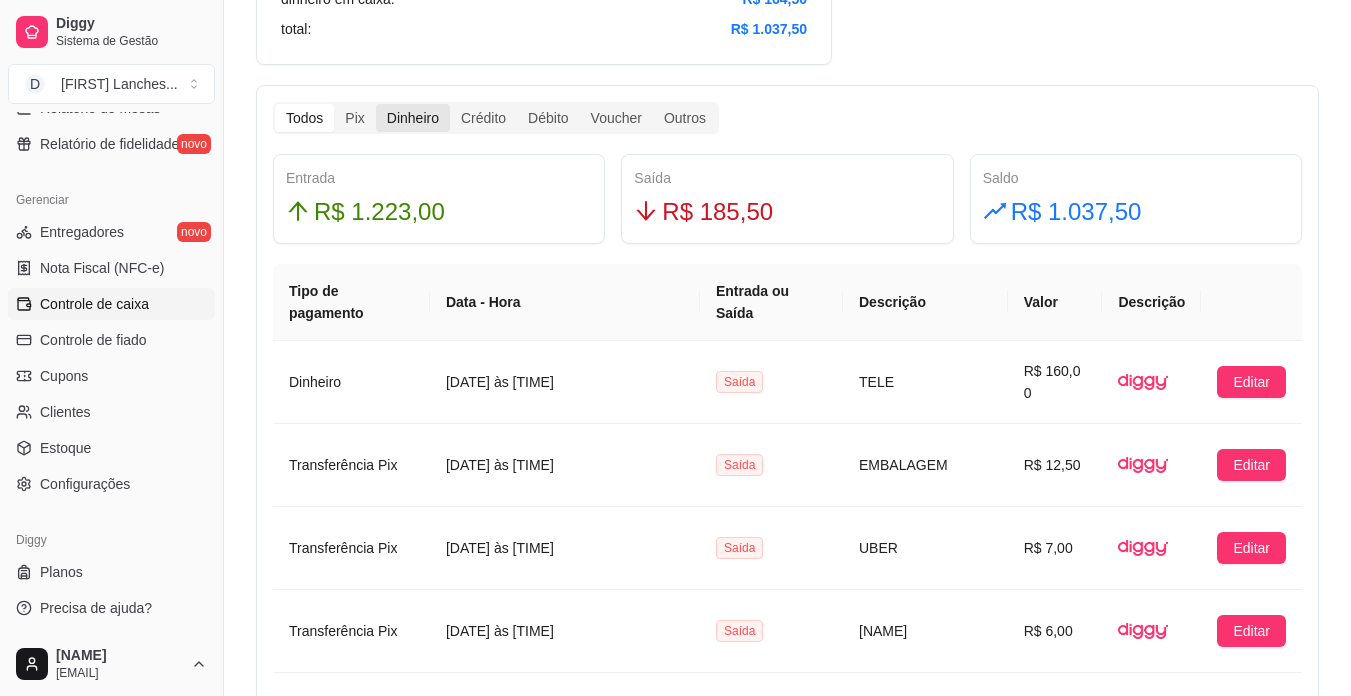 click on "Dinheiro" at bounding box center [413, 118] 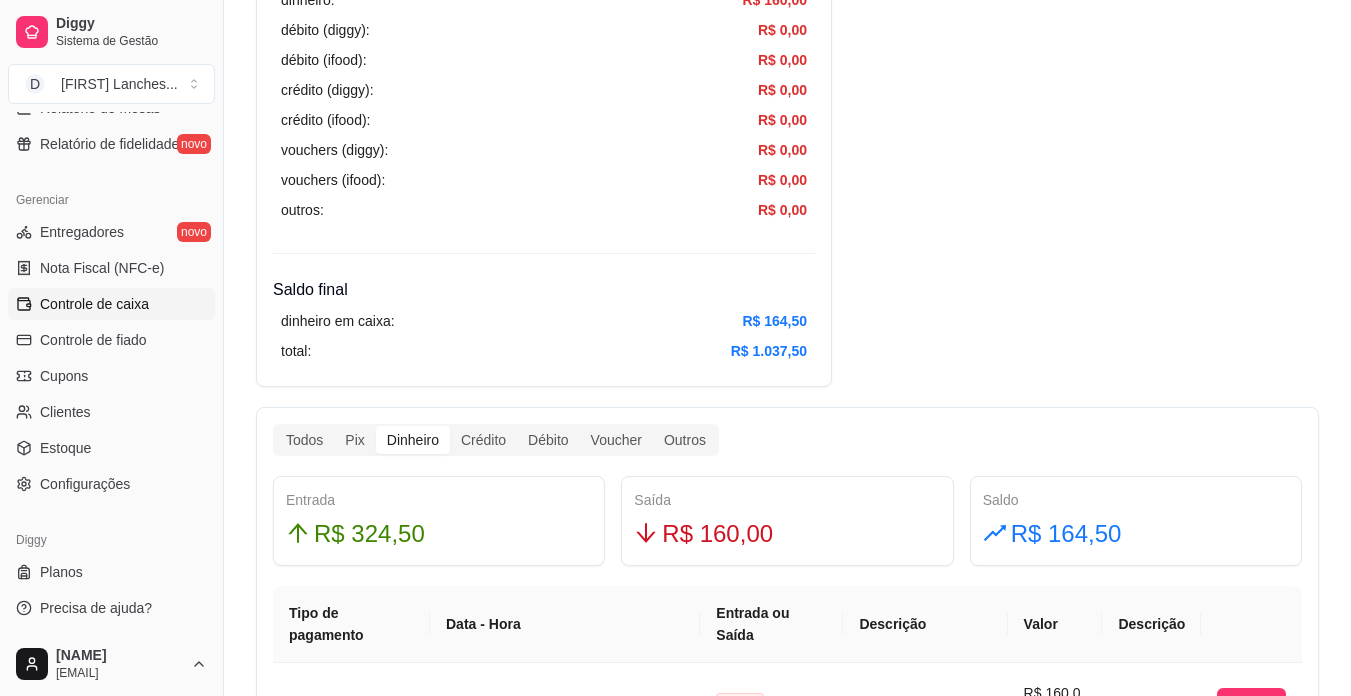 scroll, scrollTop: 900, scrollLeft: 0, axis: vertical 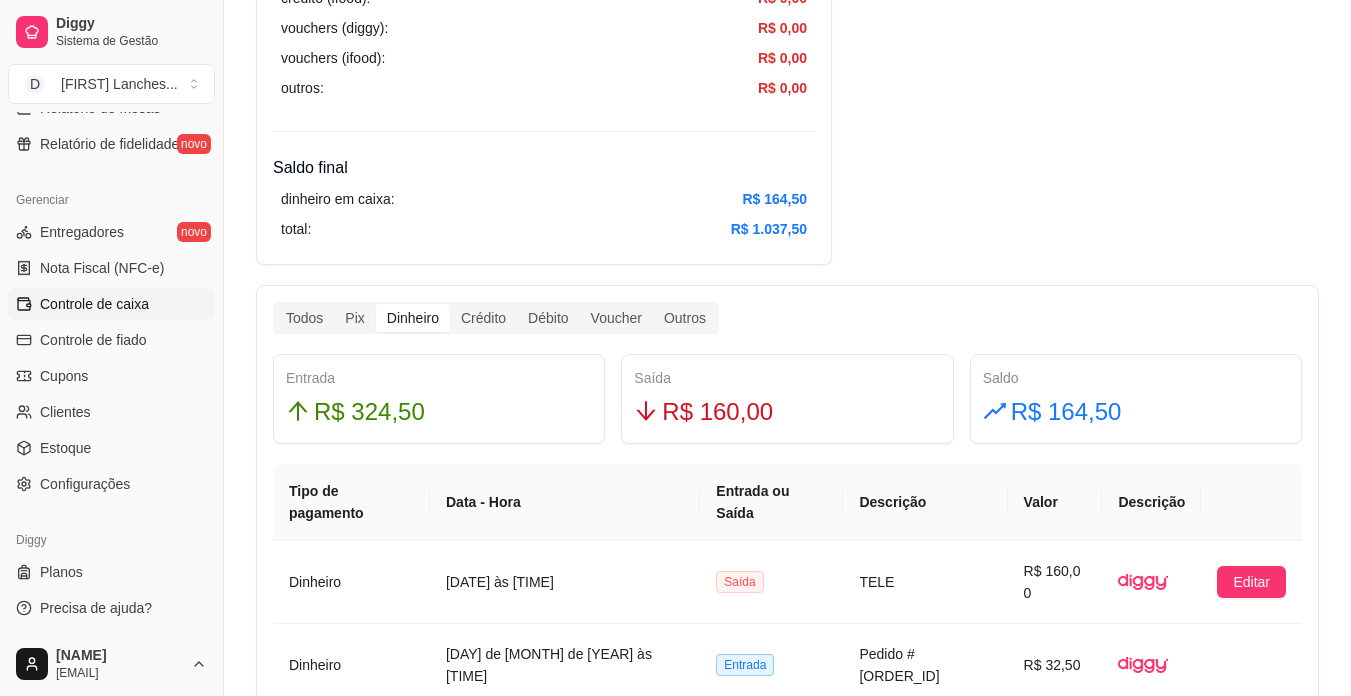click on "Pix" at bounding box center [354, 318] 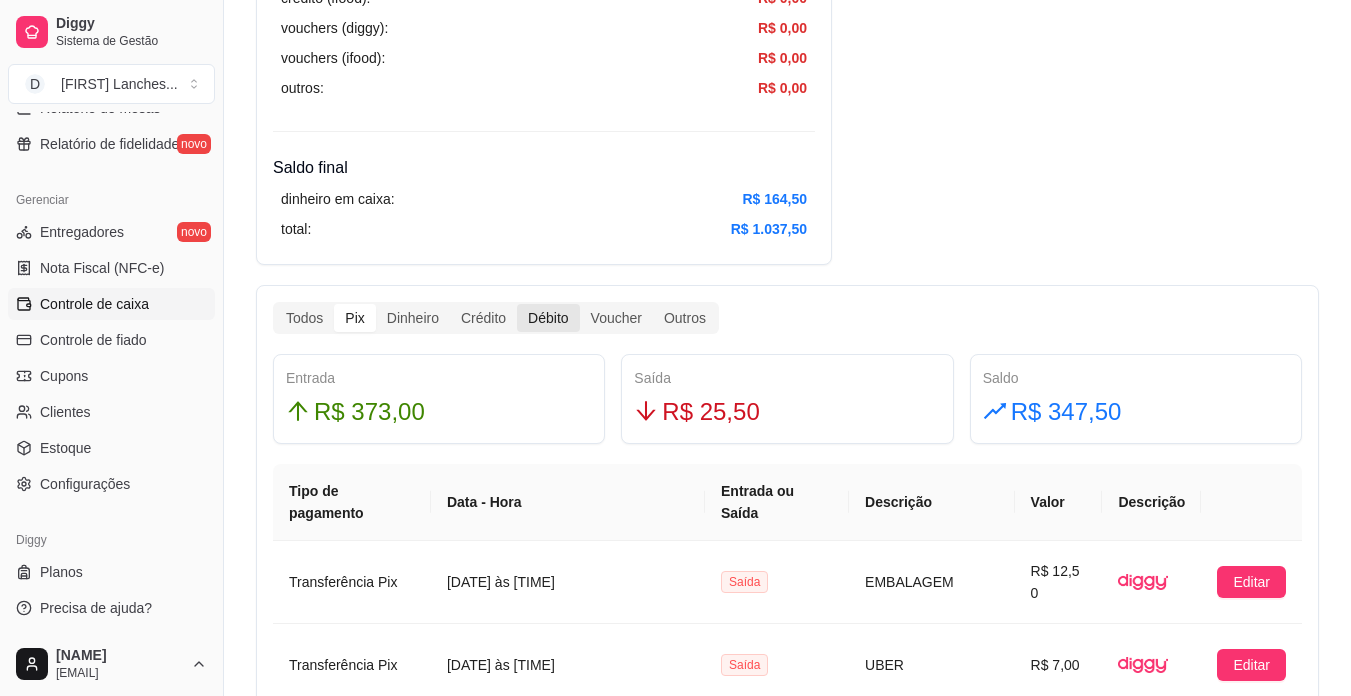 click on "Débito" at bounding box center [548, 318] 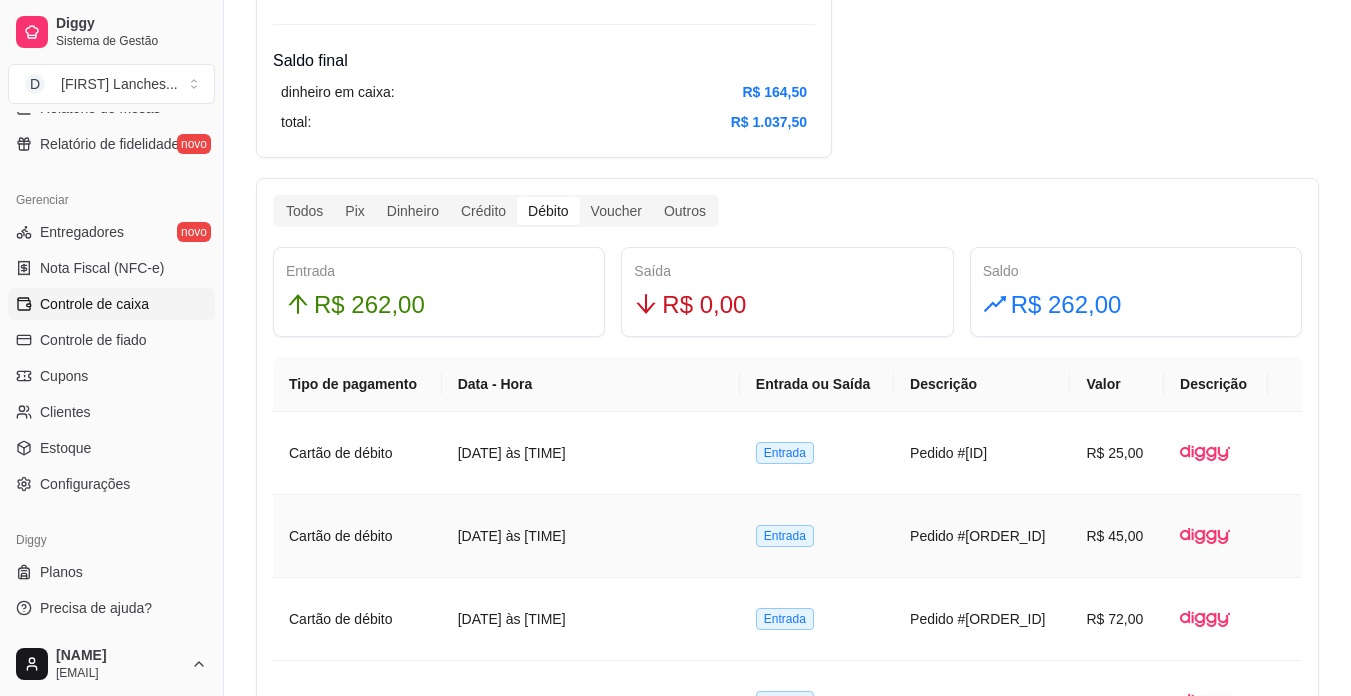 scroll, scrollTop: 1000, scrollLeft: 0, axis: vertical 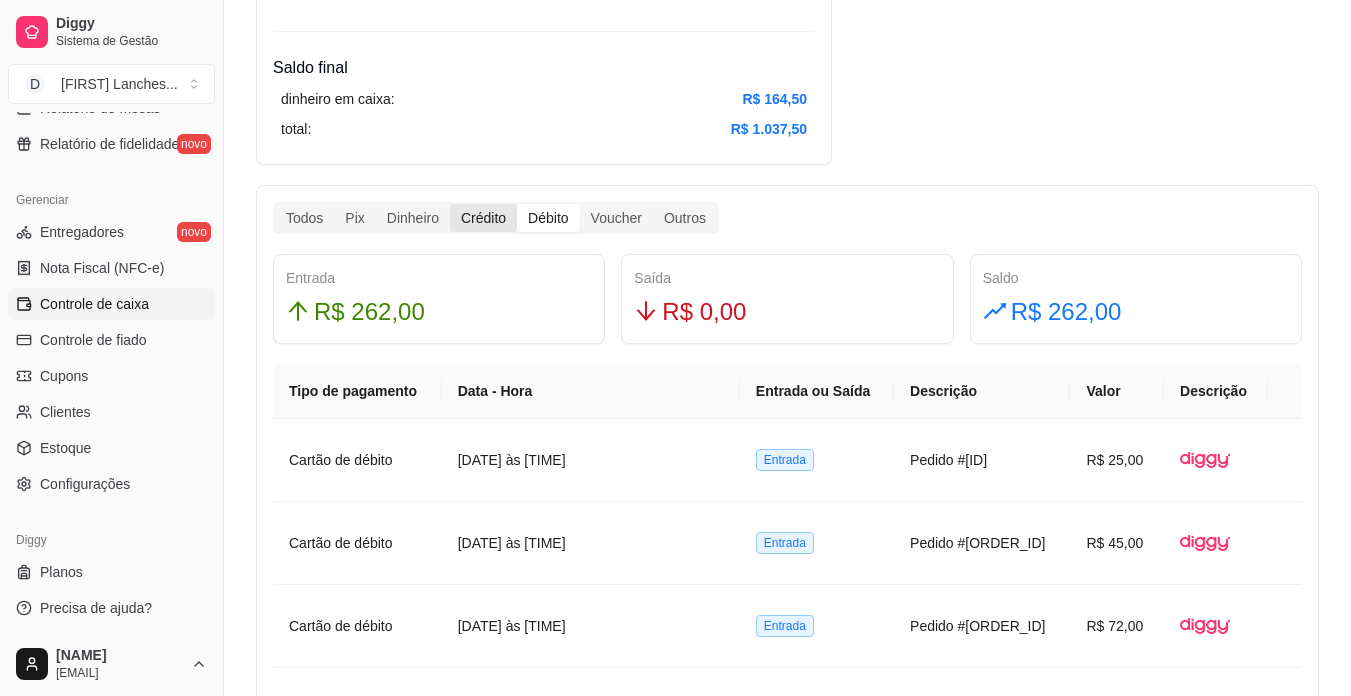 click on "Crédito" at bounding box center (483, 218) 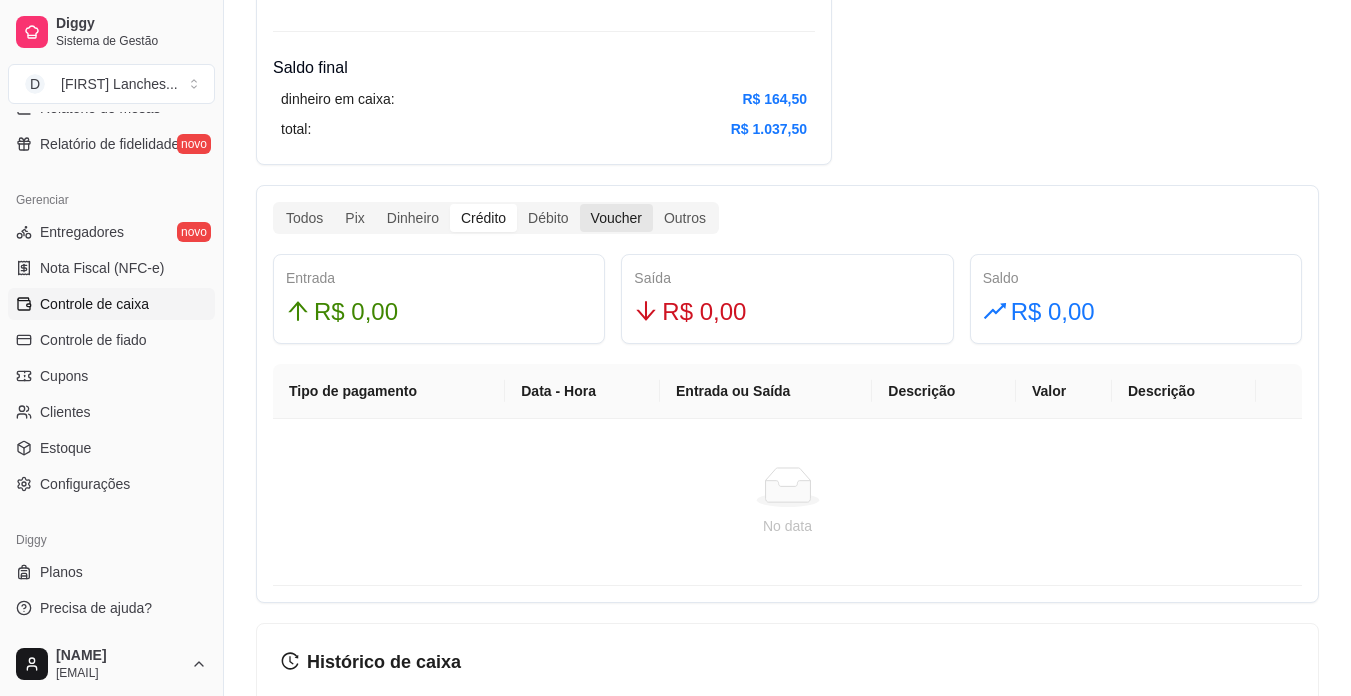 click on "Voucher" at bounding box center [616, 218] 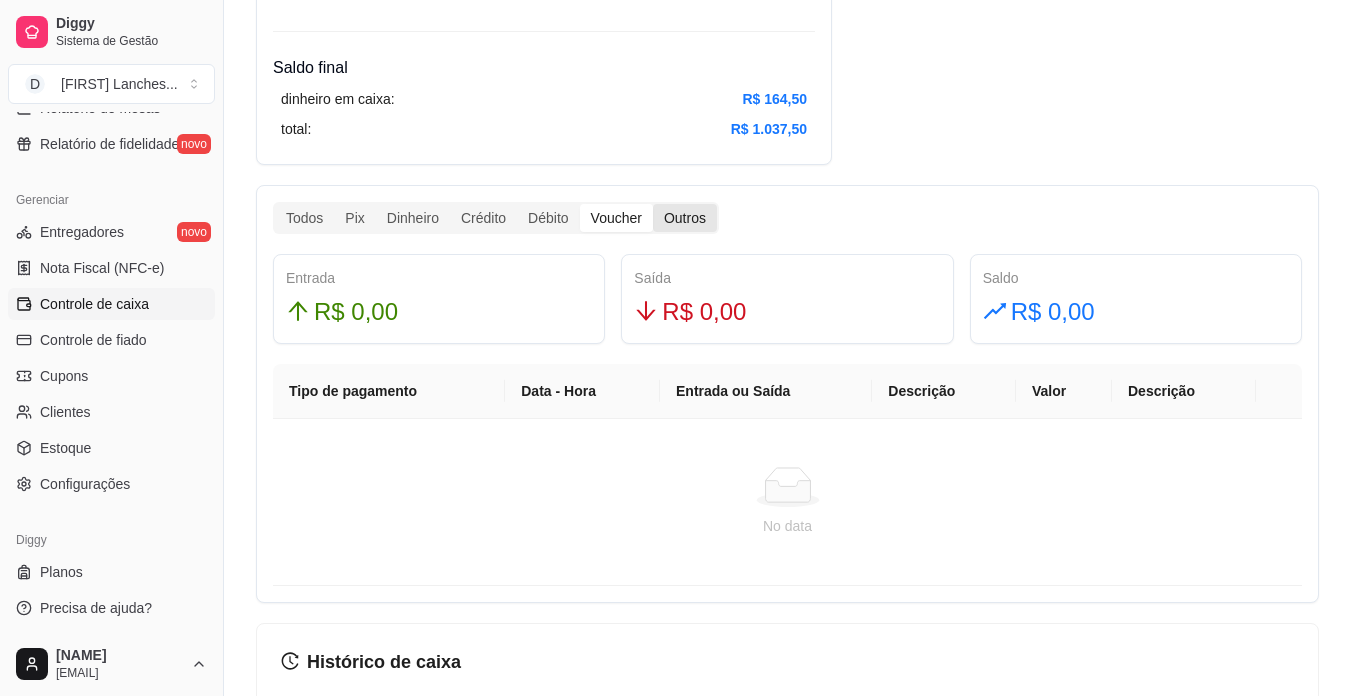 click on "Outros" at bounding box center (685, 218) 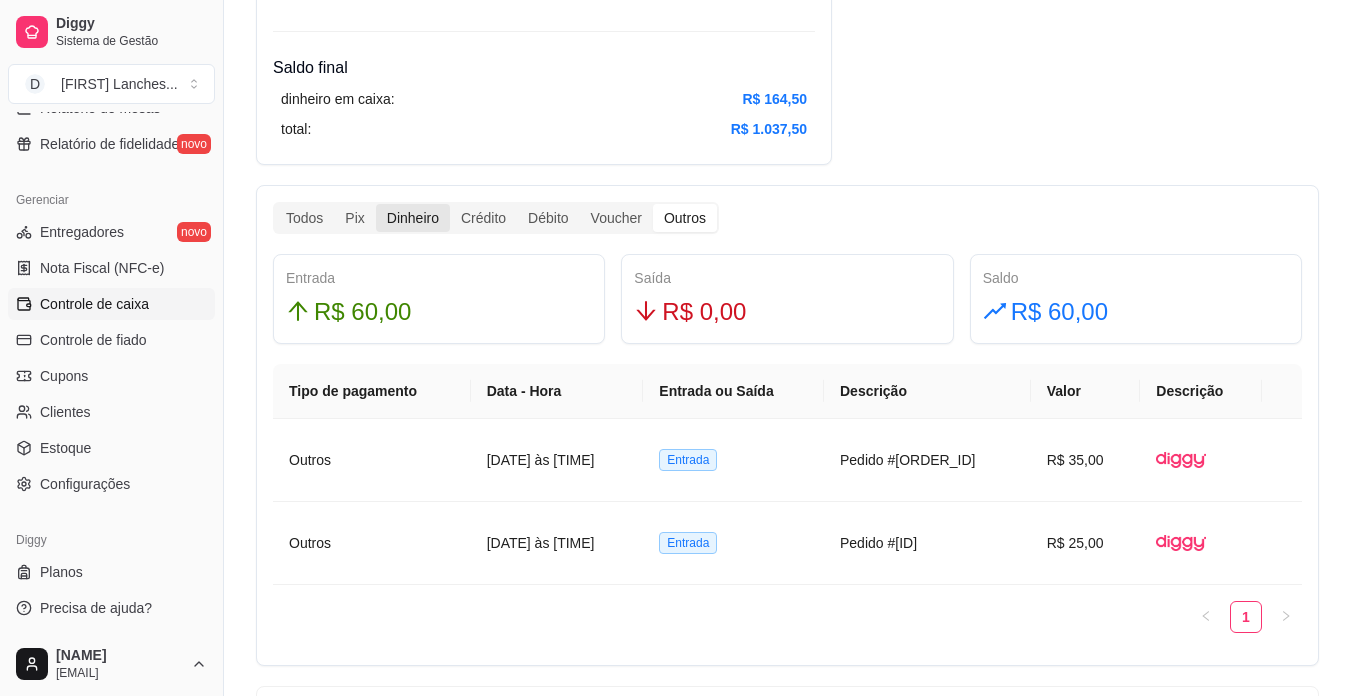 click on "Dinheiro" at bounding box center (413, 218) 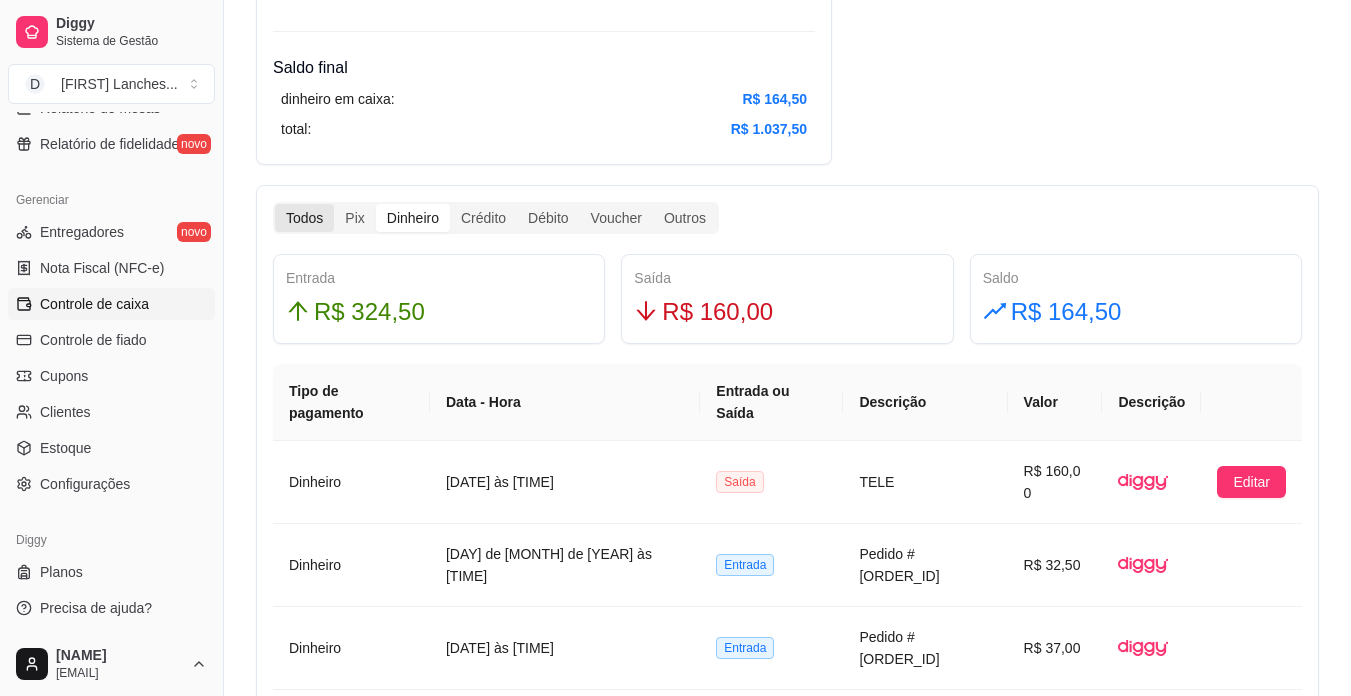 click on "Todos" at bounding box center [304, 218] 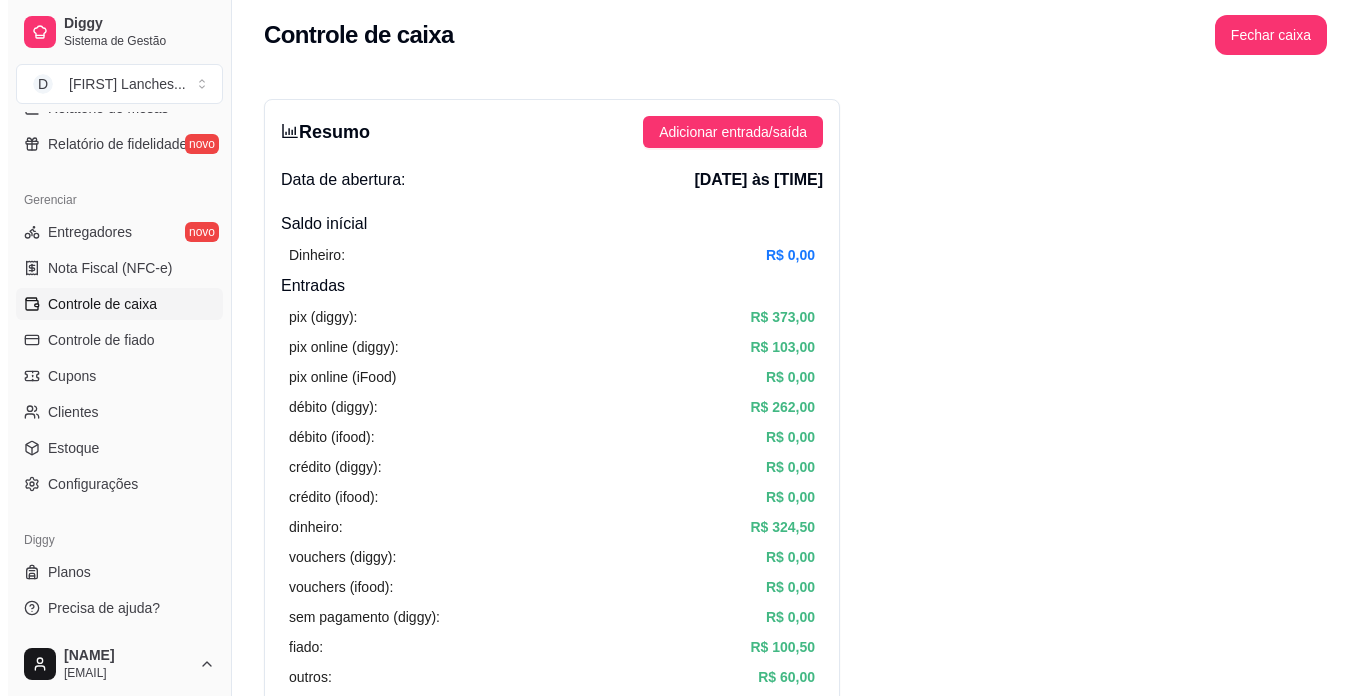 scroll, scrollTop: 0, scrollLeft: 0, axis: both 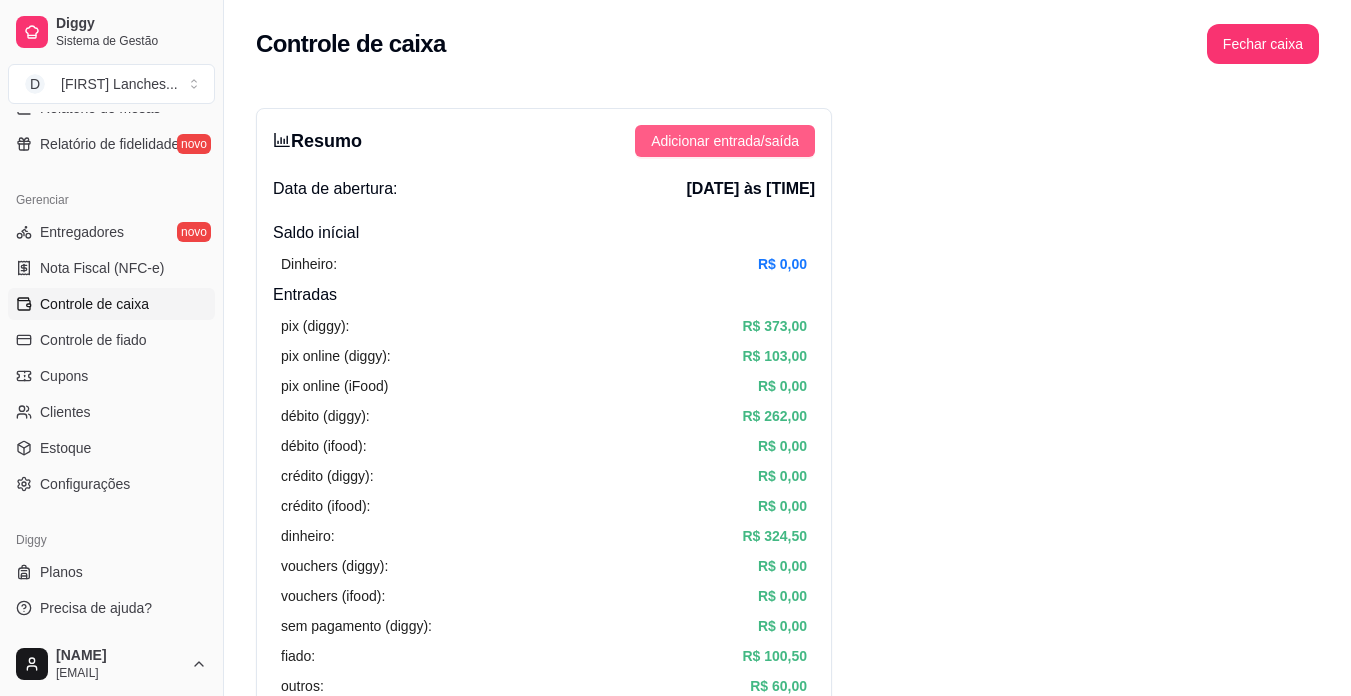 click on "Adicionar entrada/saída" at bounding box center [725, 141] 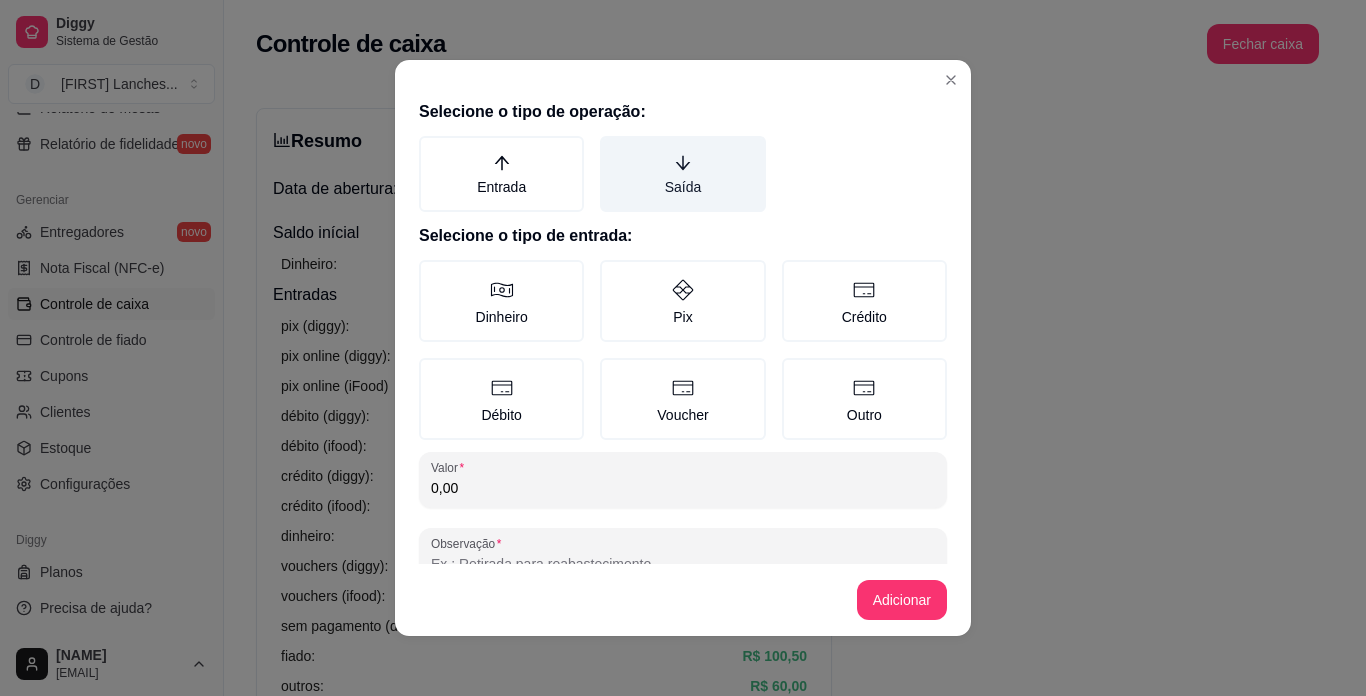 click on "Saída" at bounding box center [682, 174] 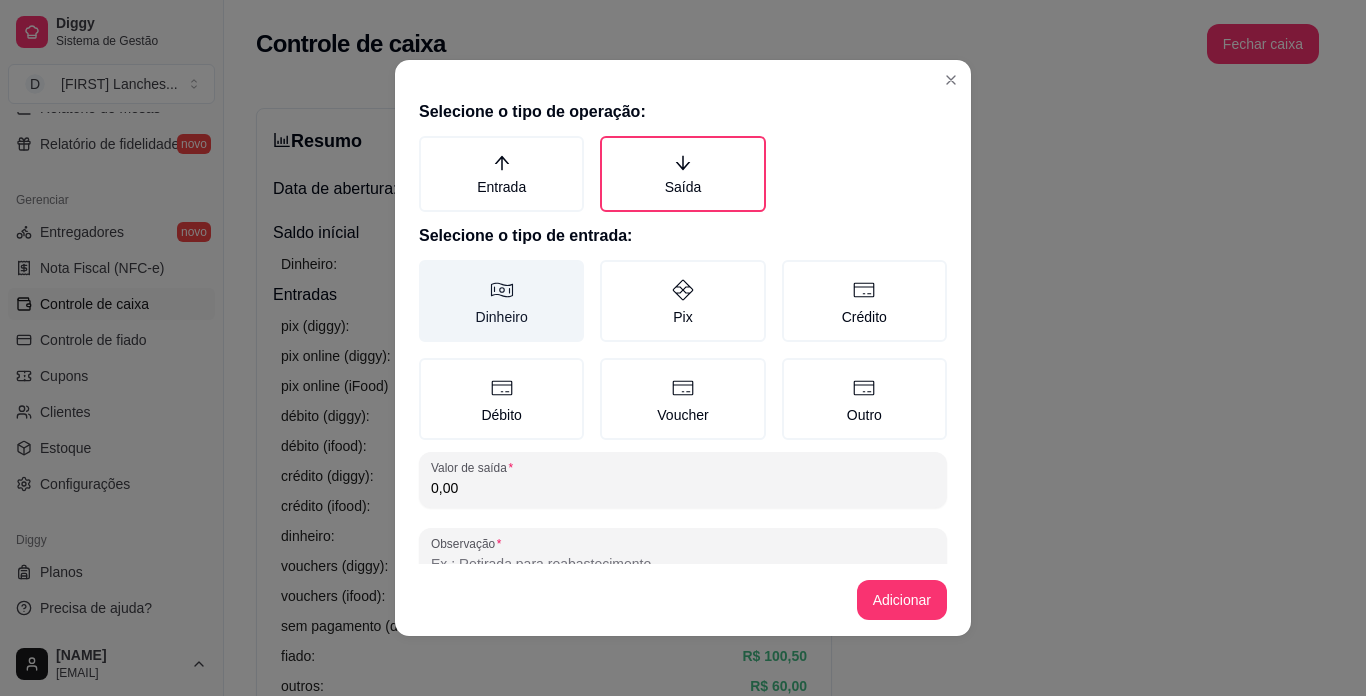 click on "Dinheiro" at bounding box center (501, 301) 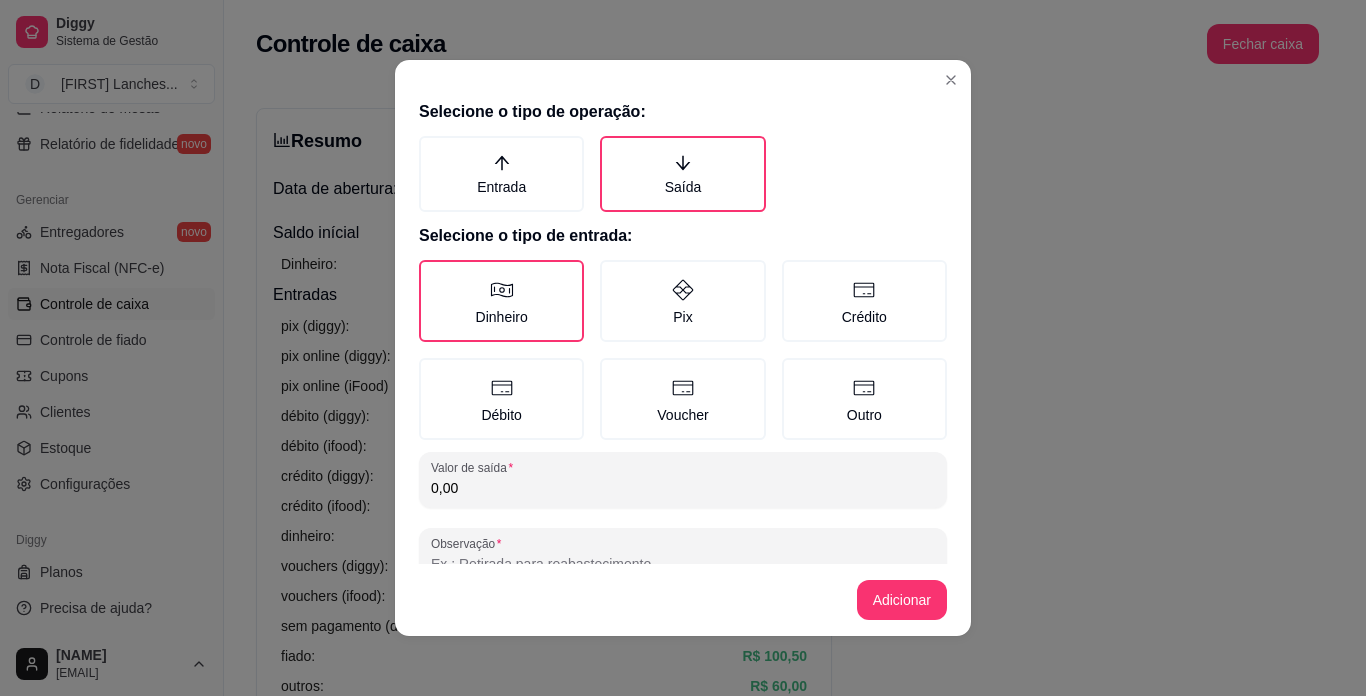 click on "Valor
de saída 0,00" at bounding box center [683, 480] 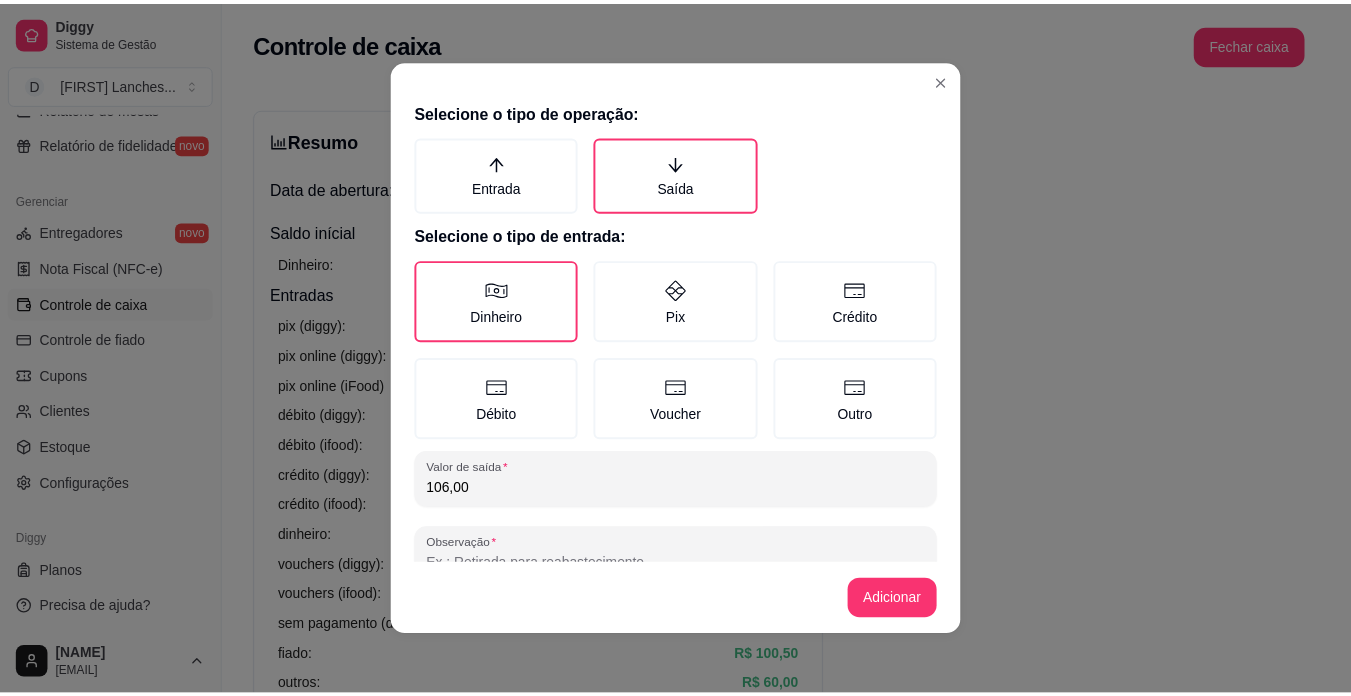 scroll, scrollTop: 52, scrollLeft: 0, axis: vertical 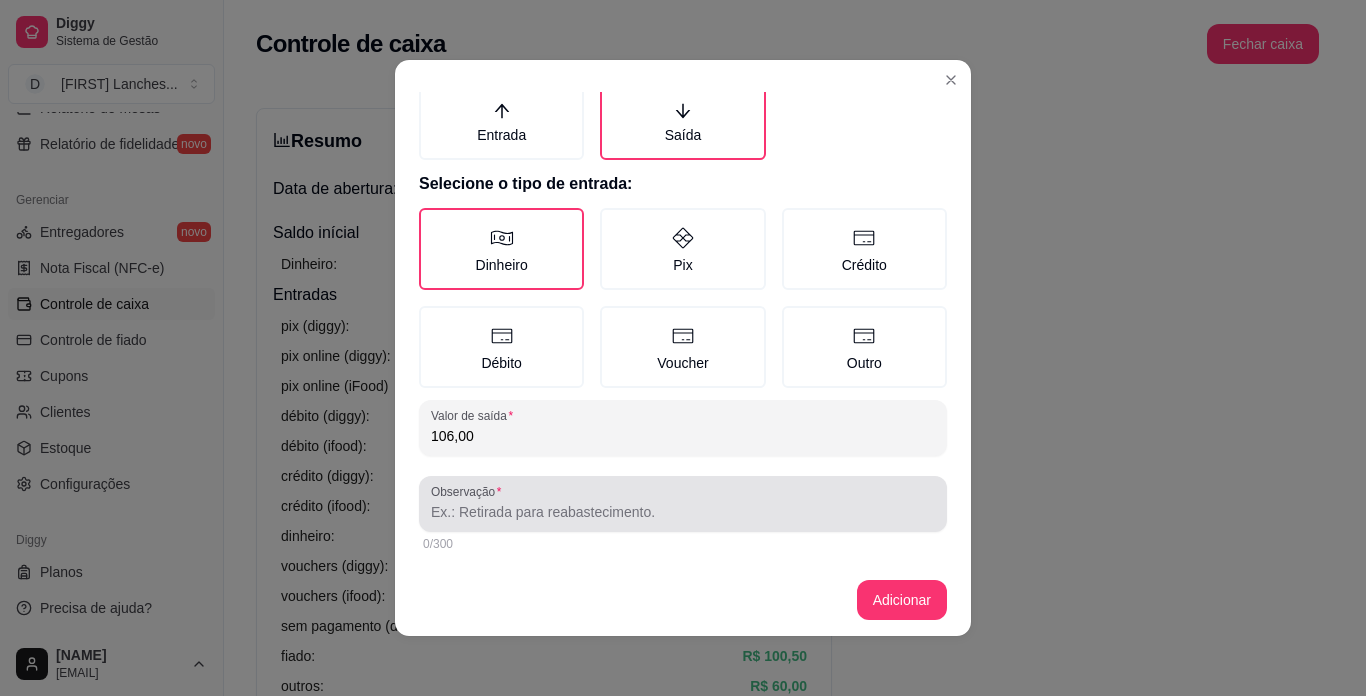 type on "106,00" 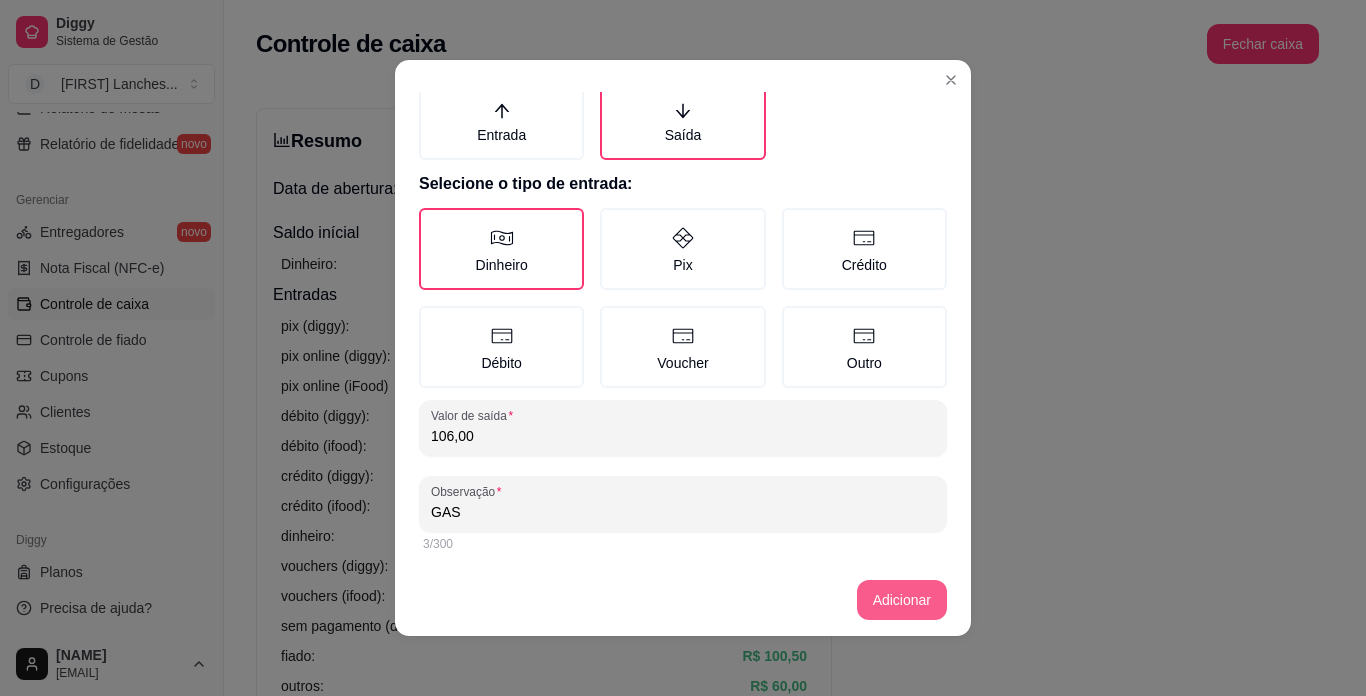 type on "GAS" 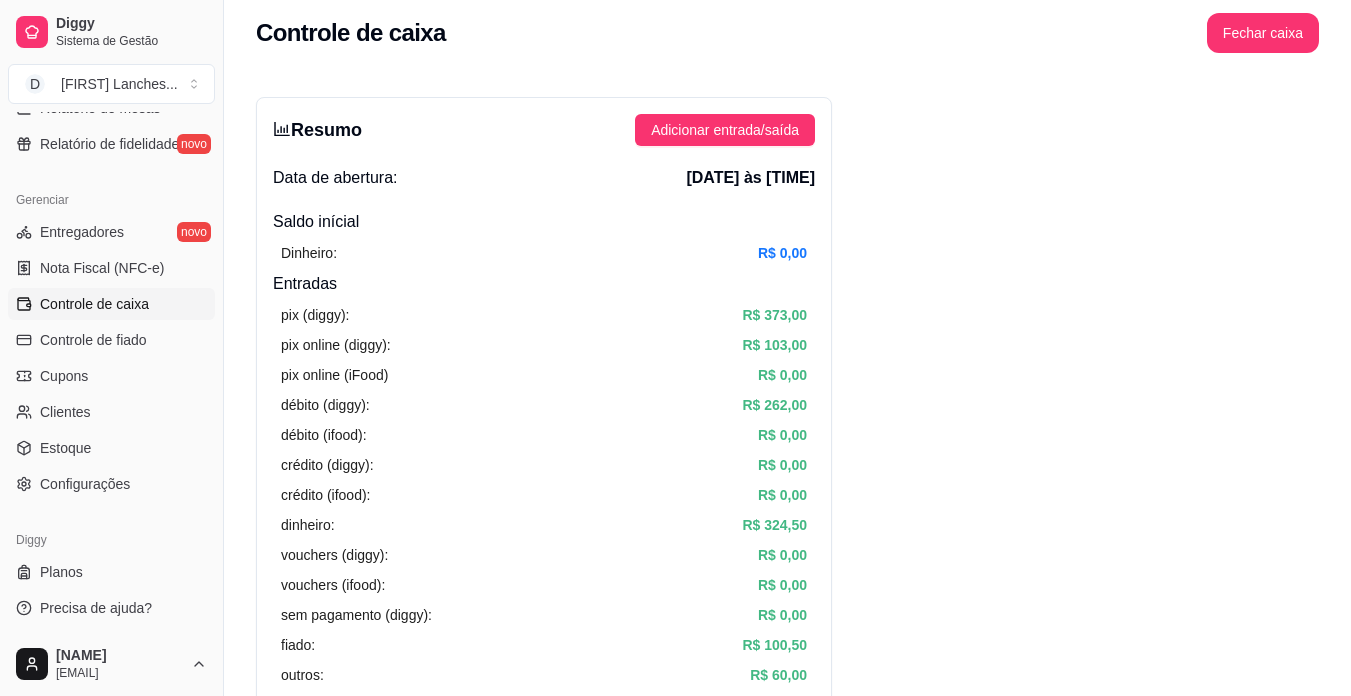 scroll, scrollTop: 0, scrollLeft: 0, axis: both 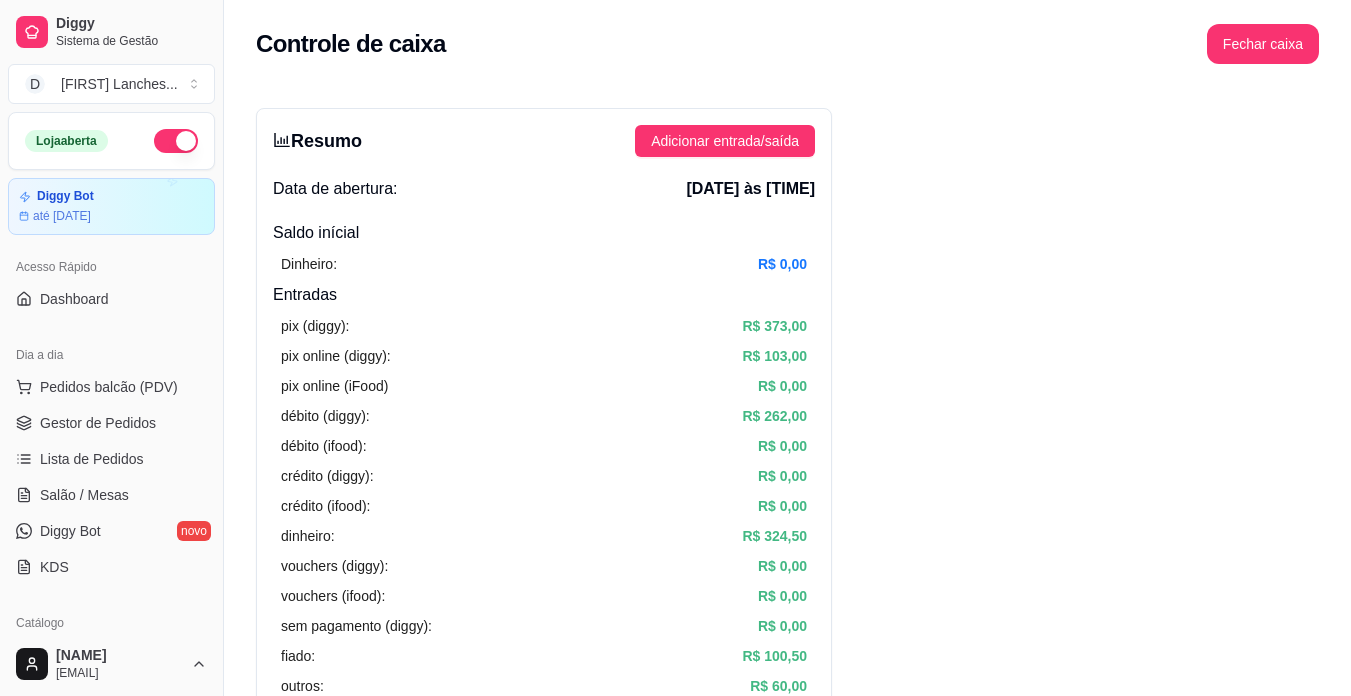 click at bounding box center [176, 141] 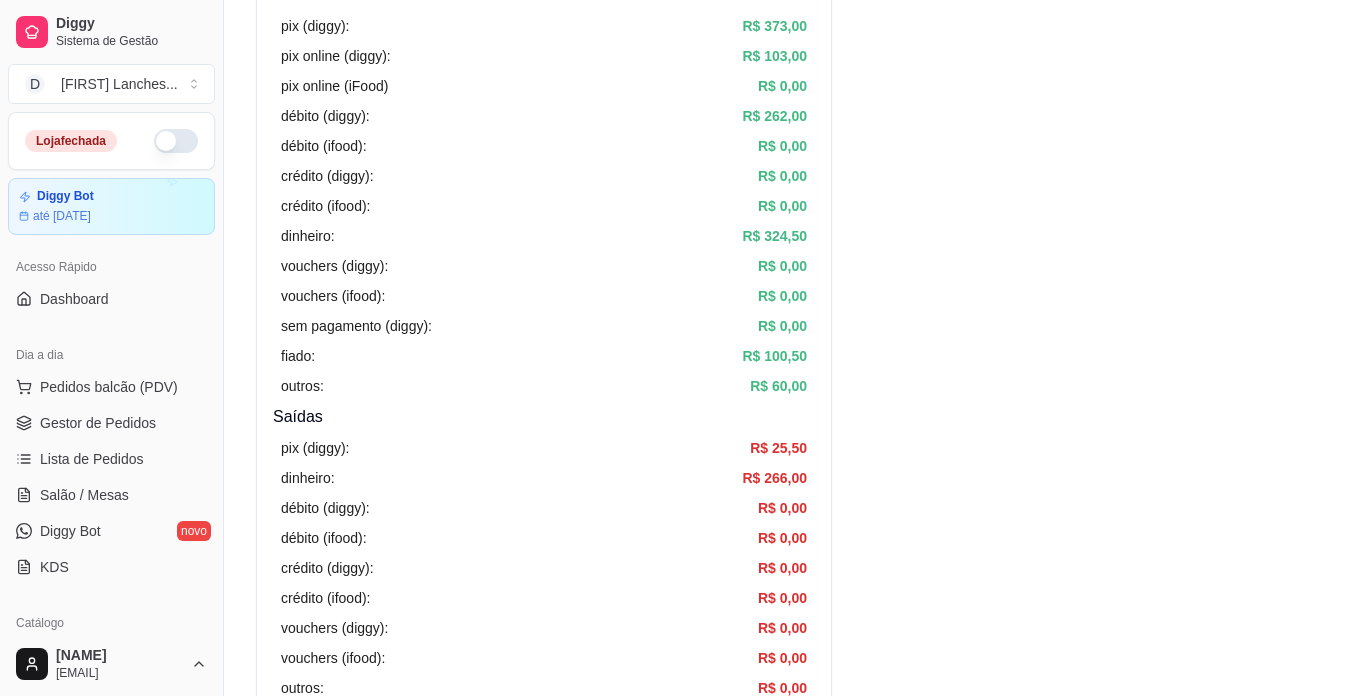 scroll, scrollTop: 0, scrollLeft: 0, axis: both 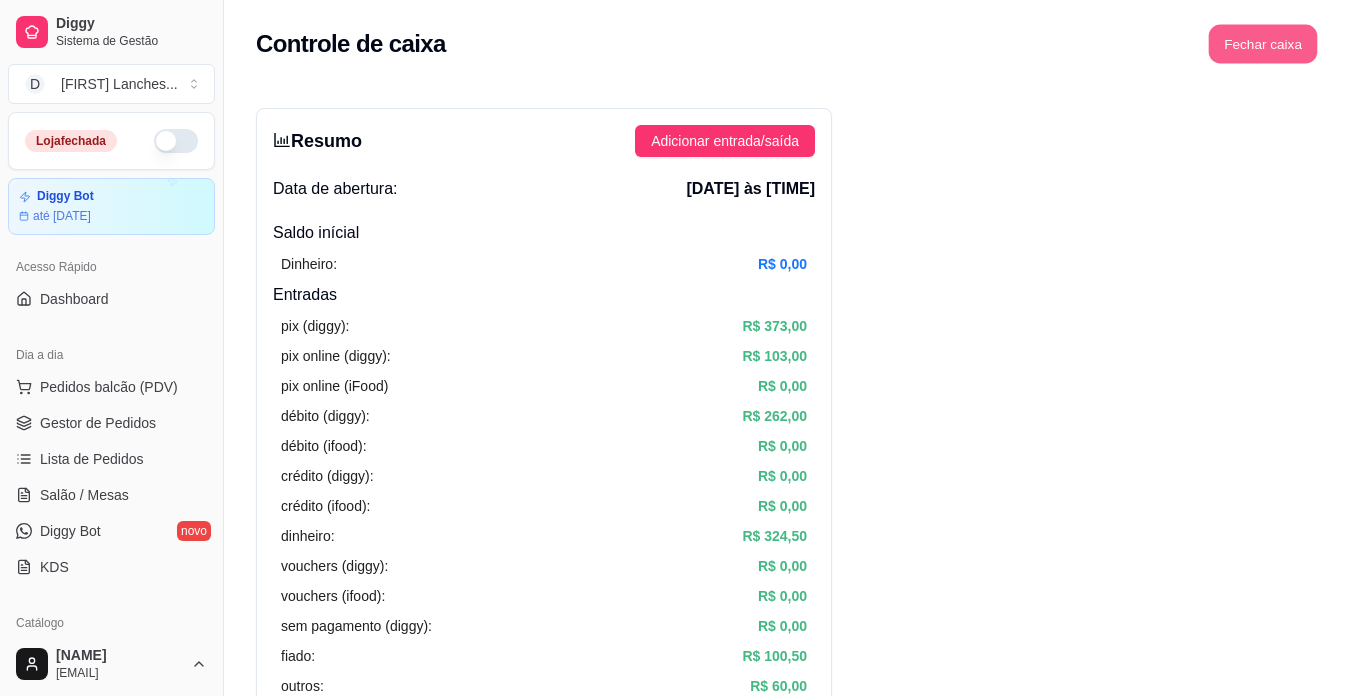 click on "Fechar caixa" at bounding box center [1263, 44] 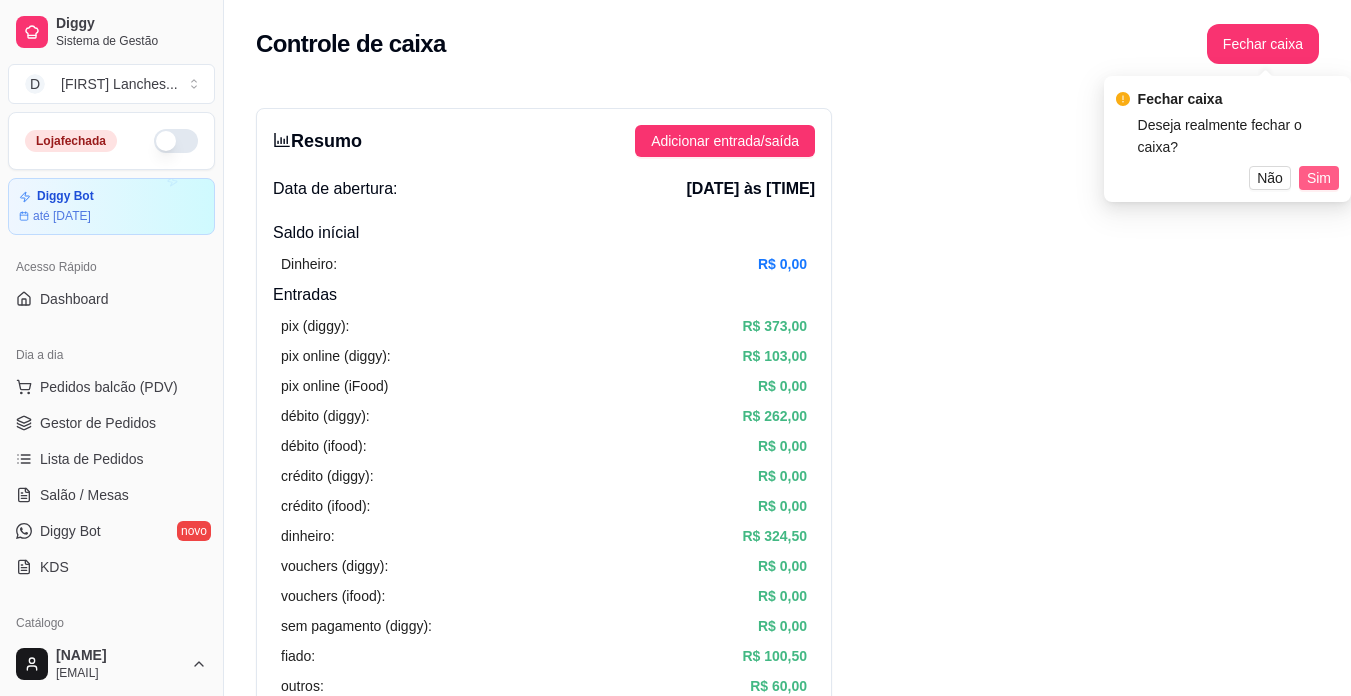 click on "Sim" at bounding box center [1319, 178] 